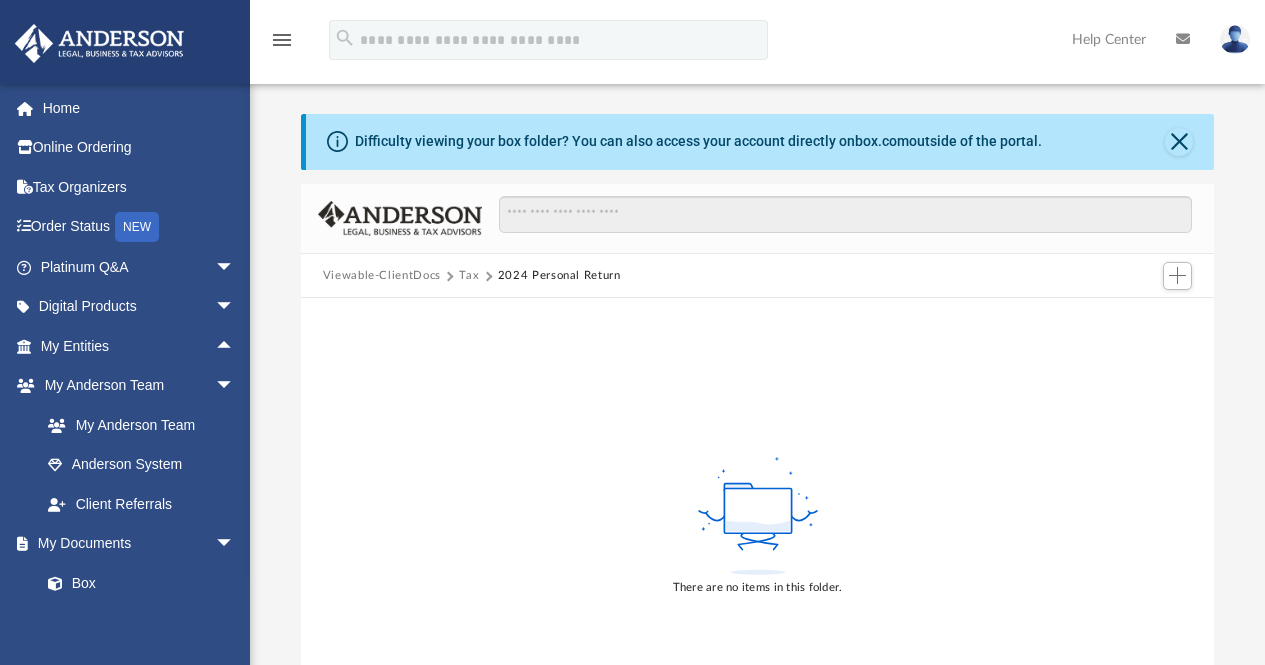 scroll, scrollTop: 105, scrollLeft: 0, axis: vertical 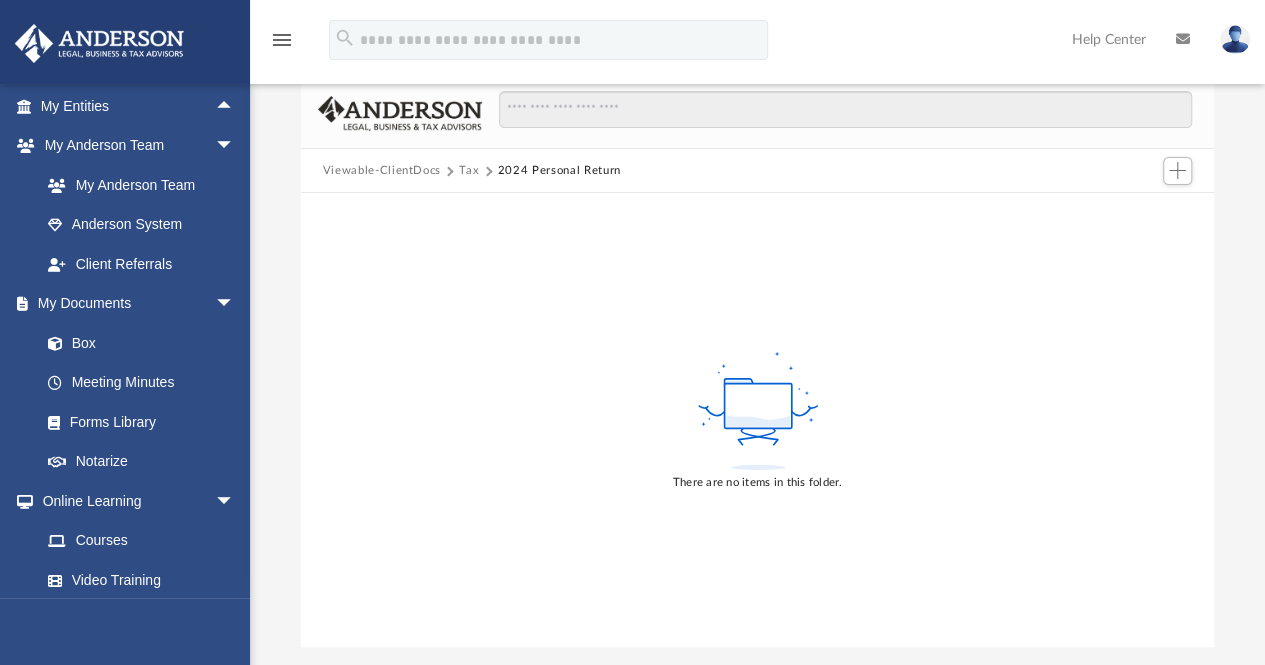 click at bounding box center [1235, 39] 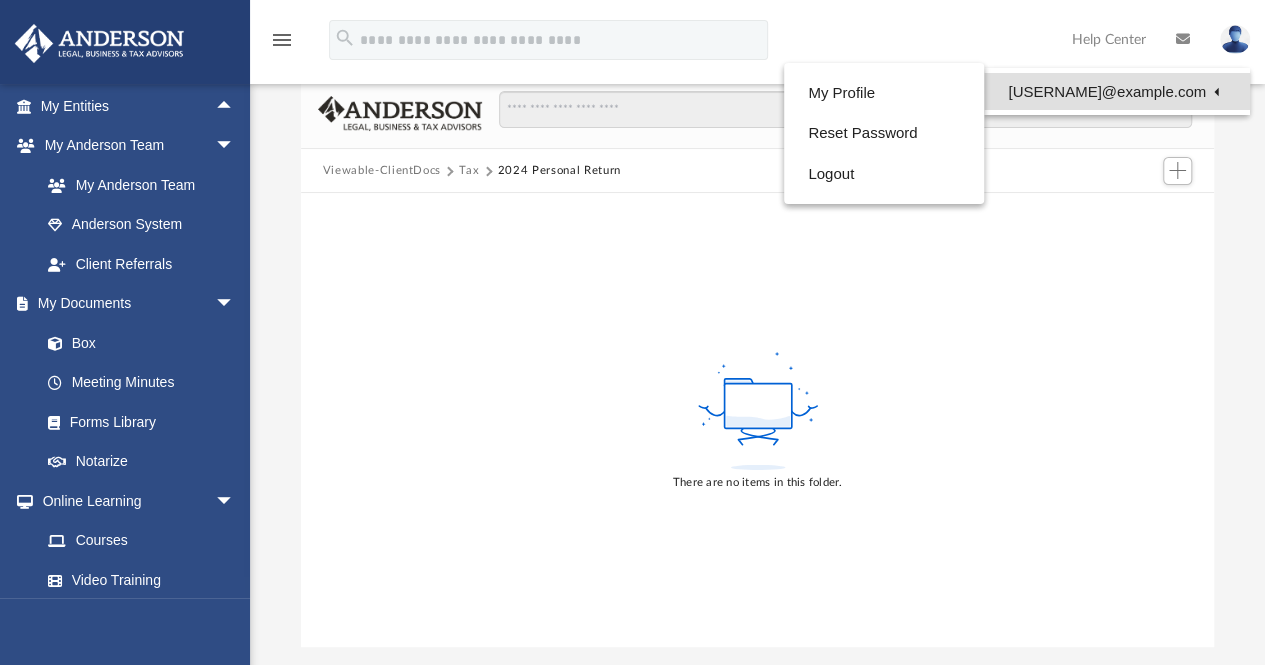 click on "[EMAIL]" at bounding box center [1117, 91] 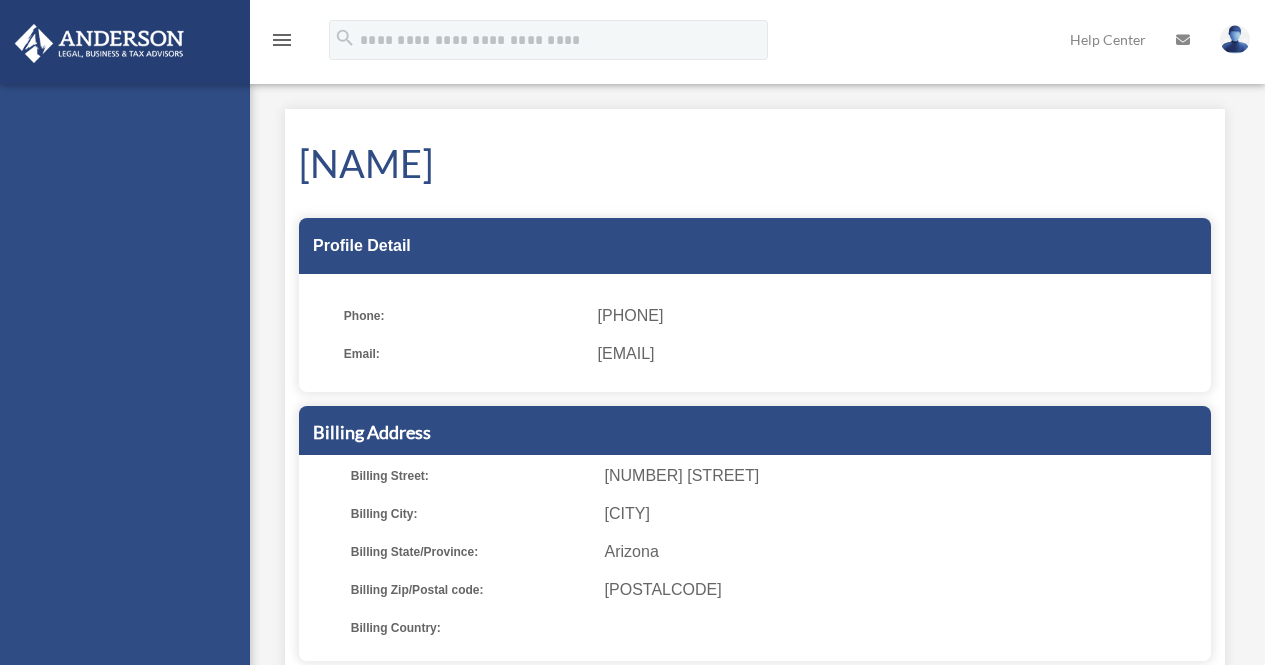 scroll, scrollTop: 0, scrollLeft: 0, axis: both 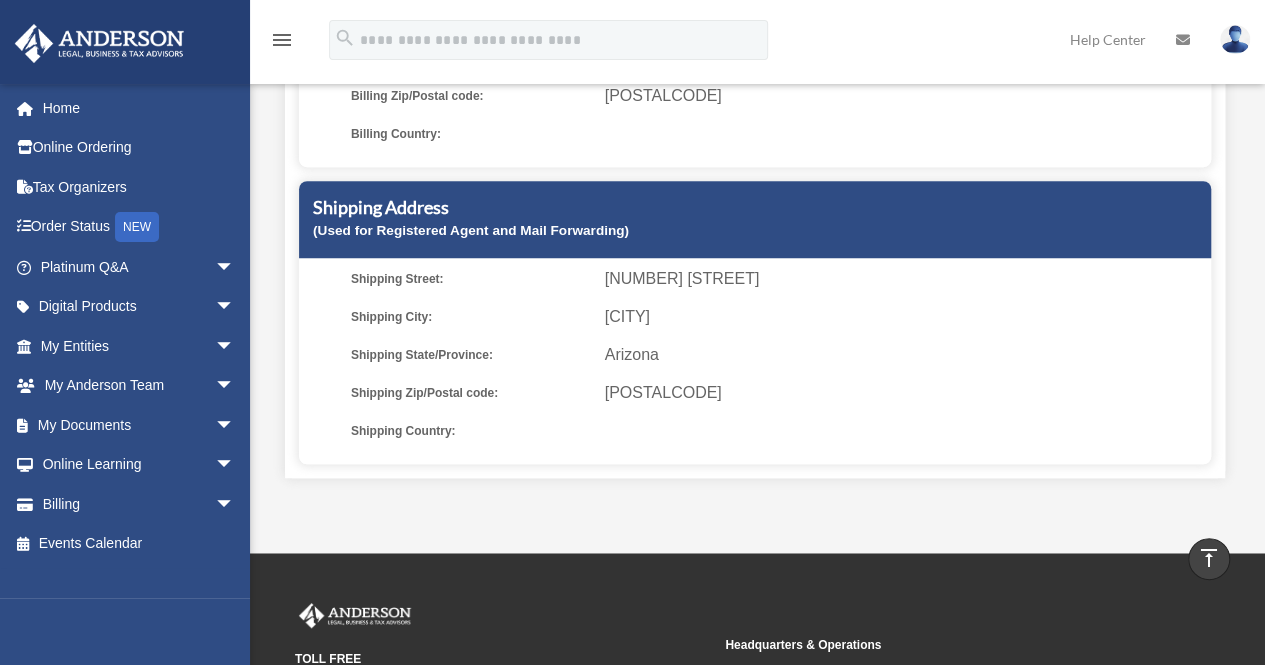 click on "Shipping Address" at bounding box center [755, 207] 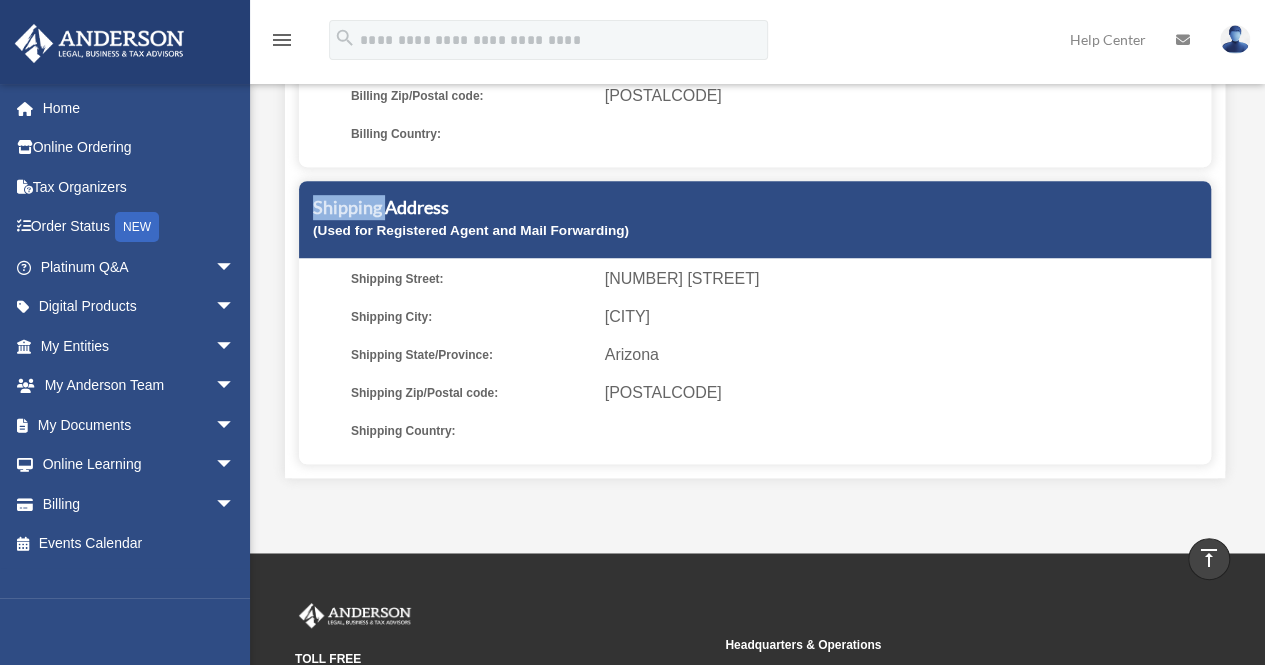 click on "Shipping Address" at bounding box center [755, 207] 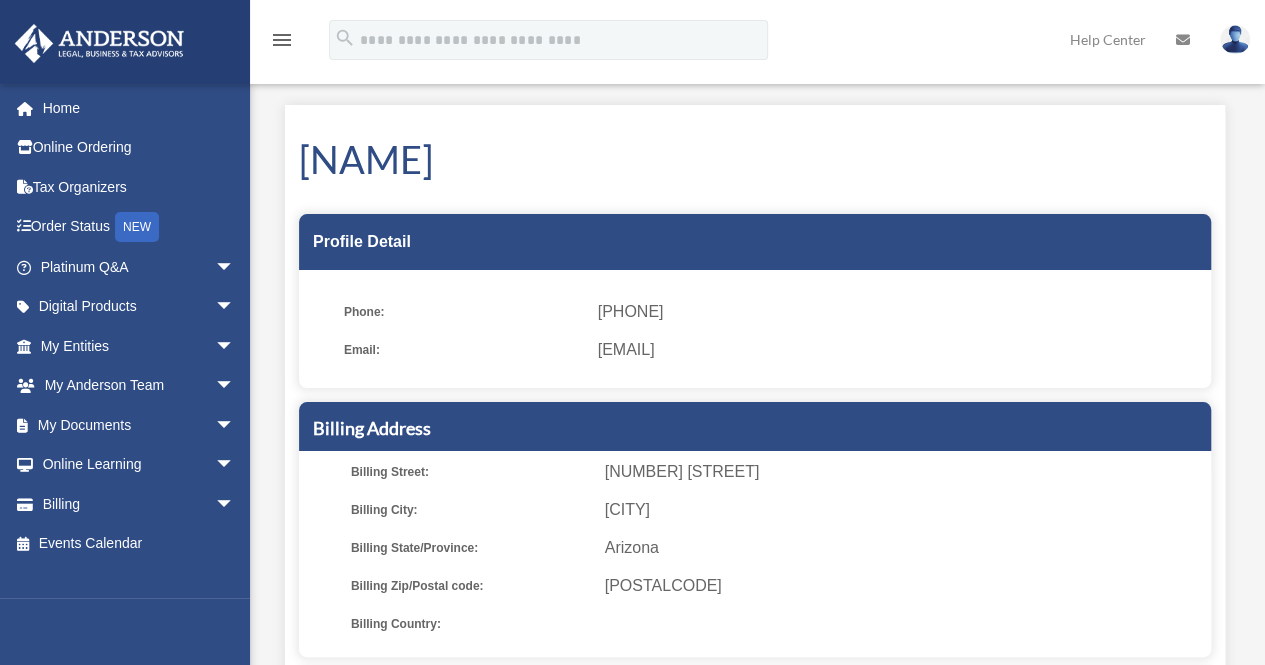 scroll, scrollTop: 0, scrollLeft: 0, axis: both 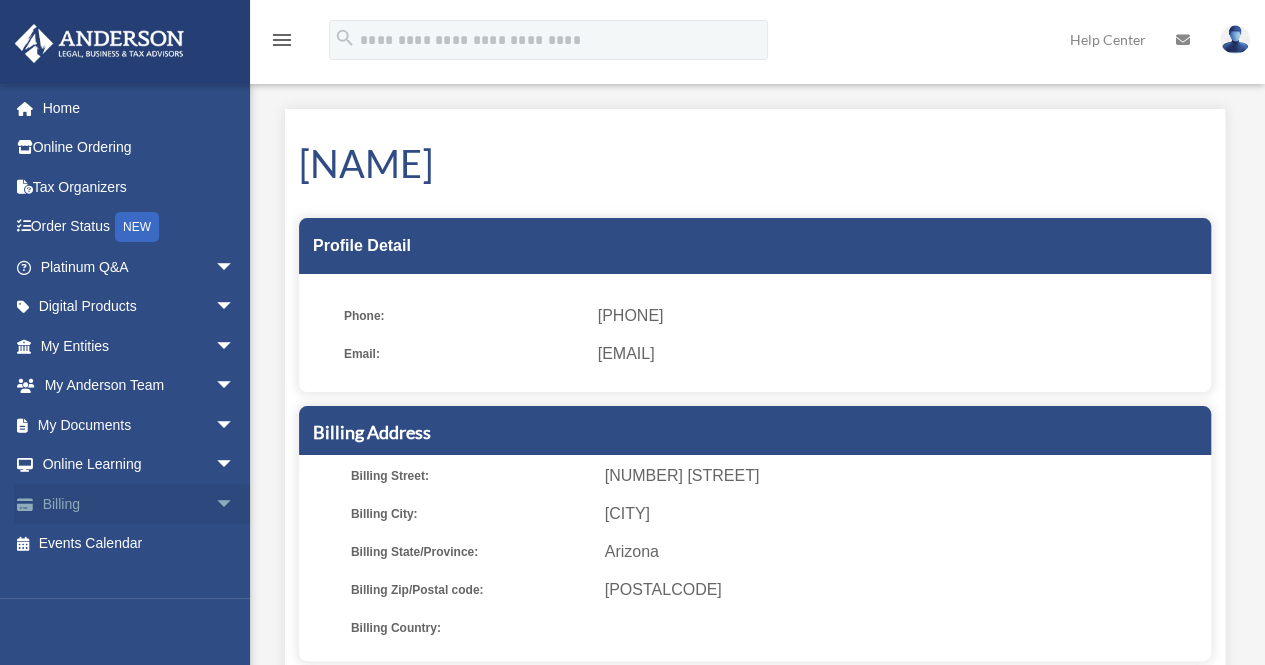 click on "Billing arrow_drop_down" at bounding box center [139, 504] 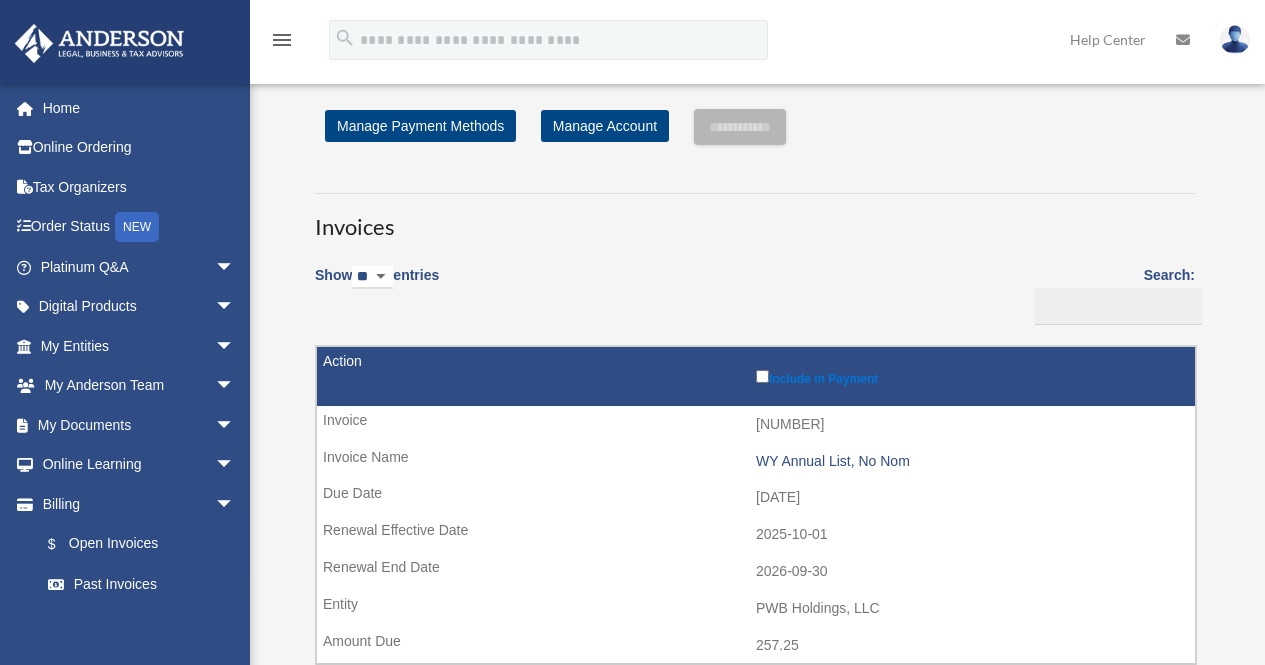 scroll, scrollTop: 0, scrollLeft: 0, axis: both 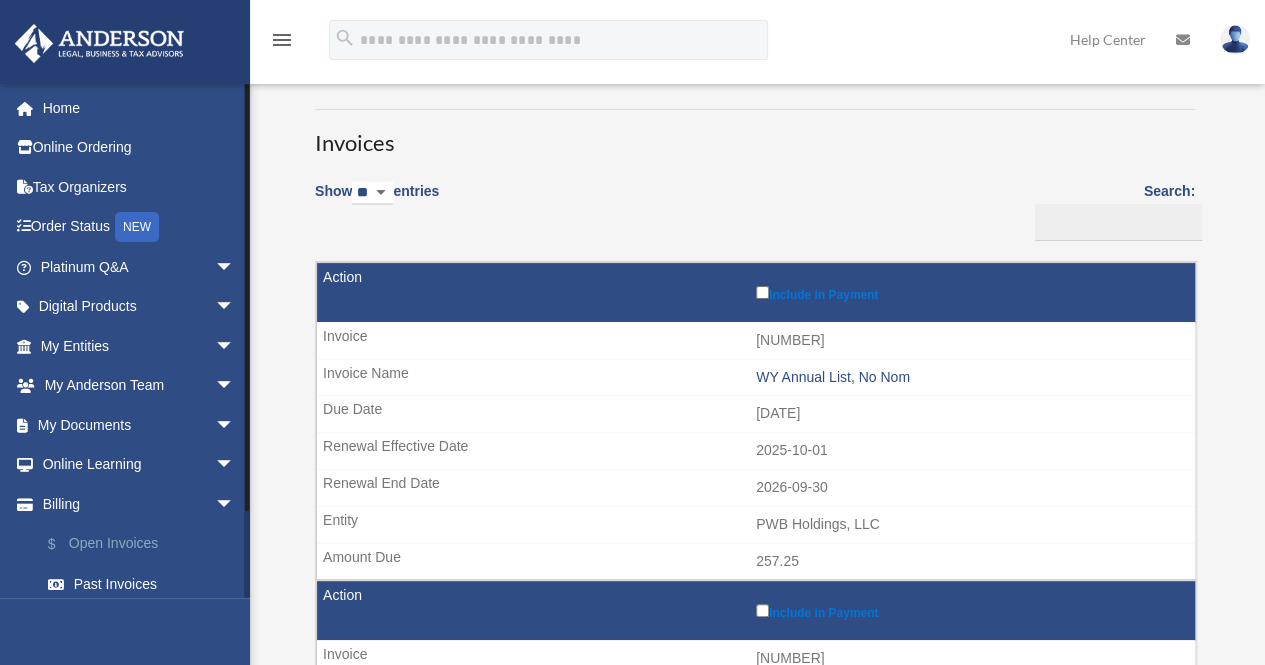 click on "$ Open Invoices" at bounding box center (146, 544) 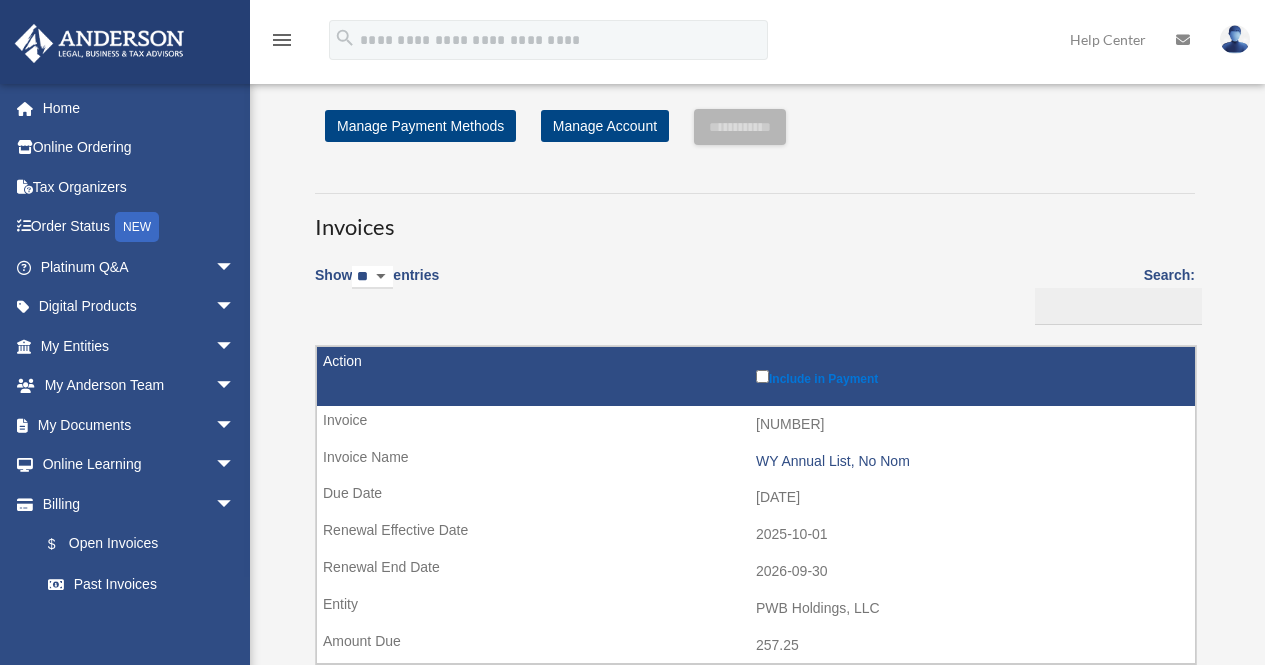 scroll, scrollTop: 0, scrollLeft: 0, axis: both 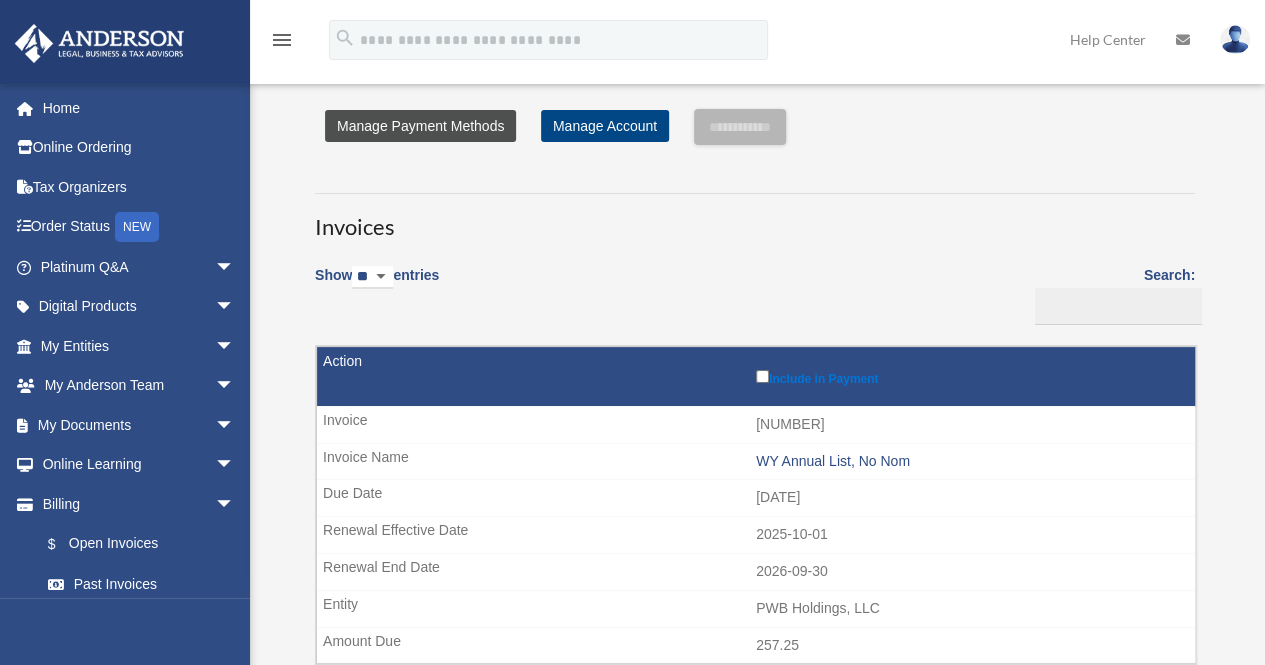 click on "Manage Payment Methods" at bounding box center [420, 126] 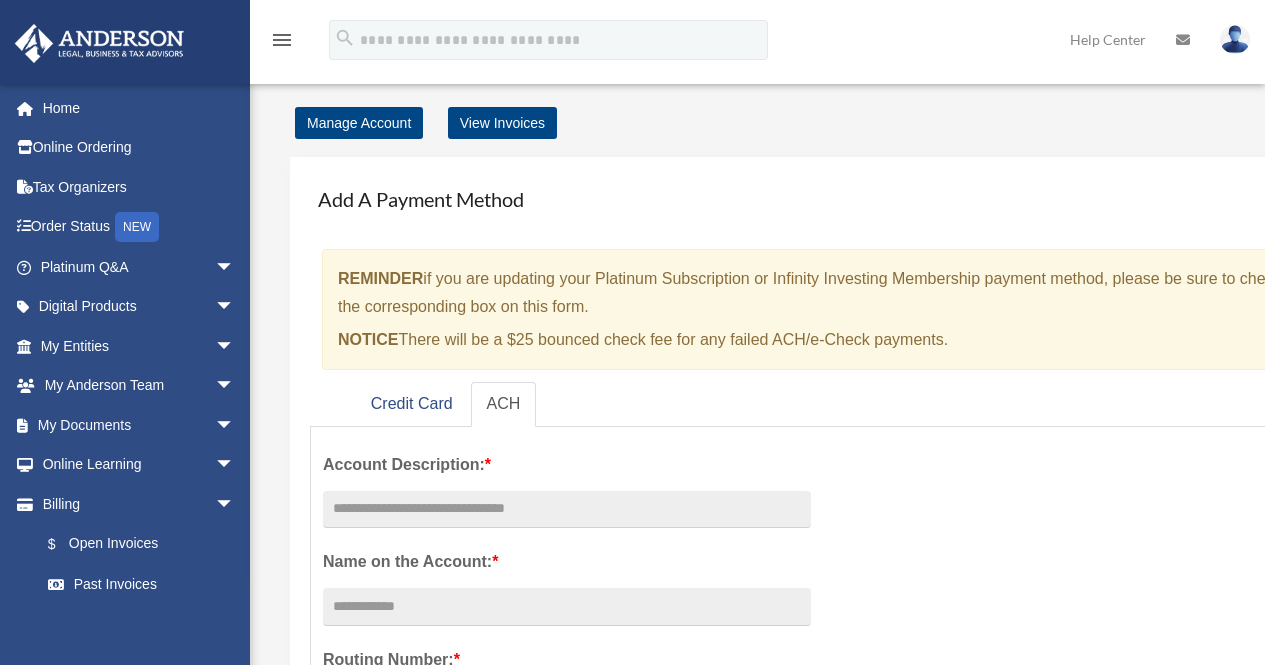 scroll, scrollTop: 0, scrollLeft: 0, axis: both 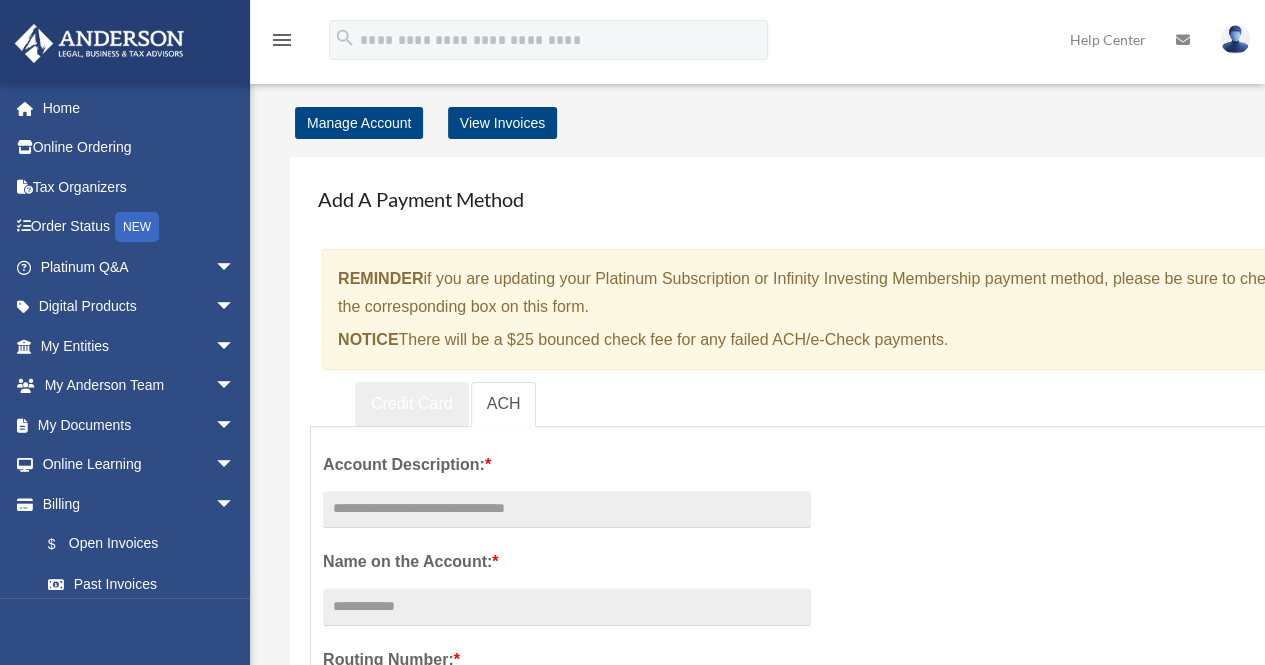 click on "Credit Card" at bounding box center (412, 404) 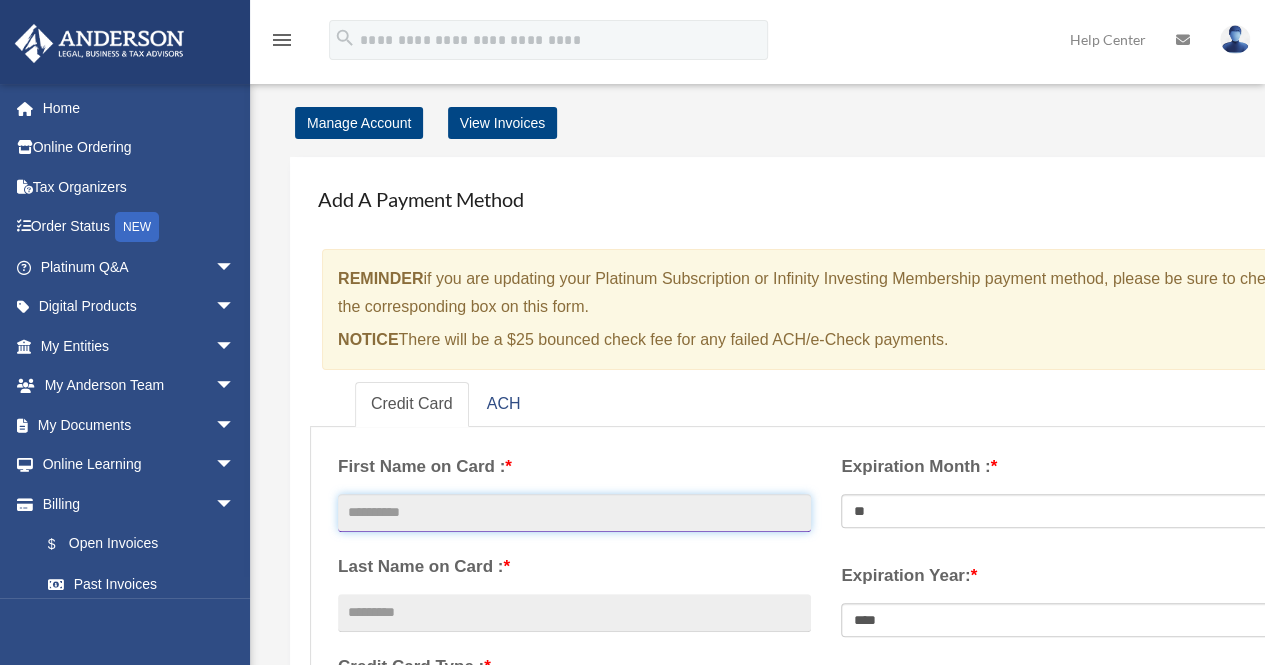 click at bounding box center [574, 513] 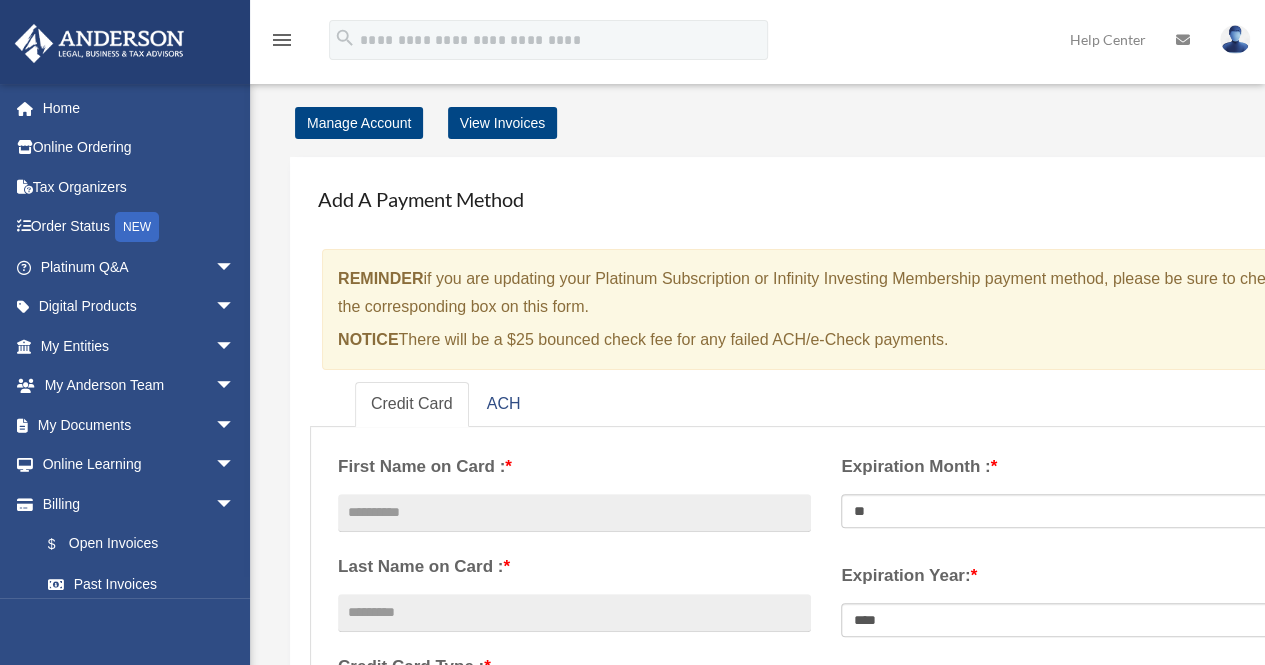 click on "First Name on Card : *" at bounding box center (574, 467) 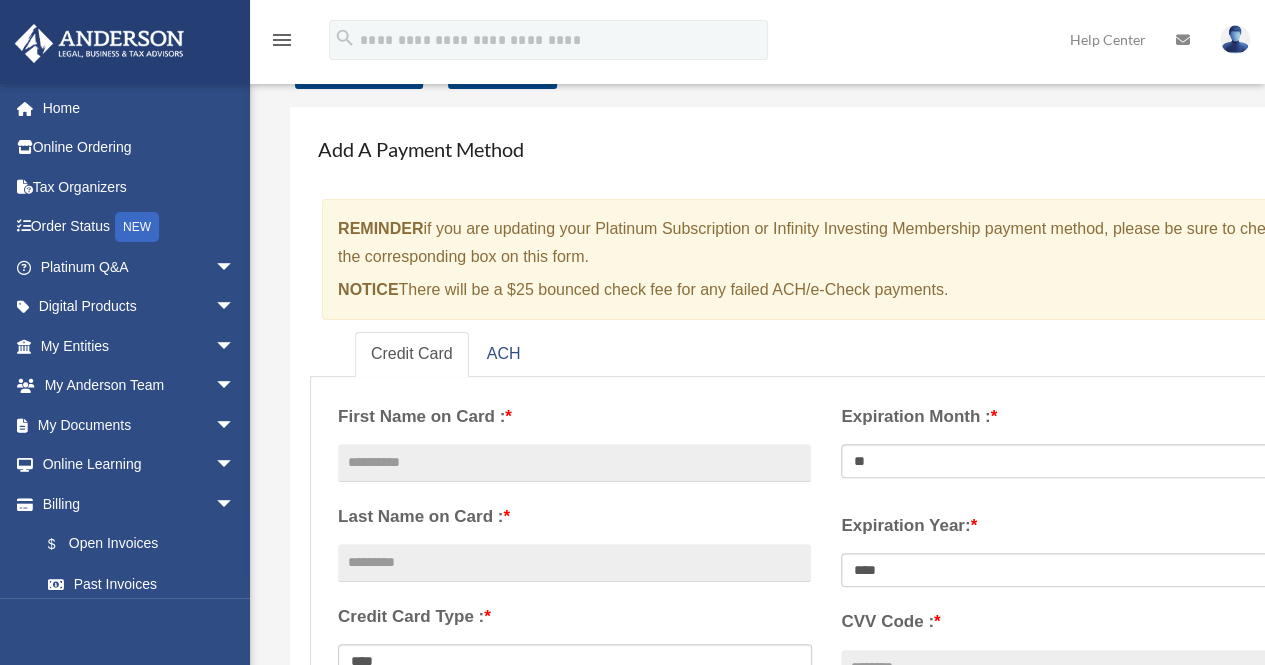 scroll, scrollTop: 0, scrollLeft: 0, axis: both 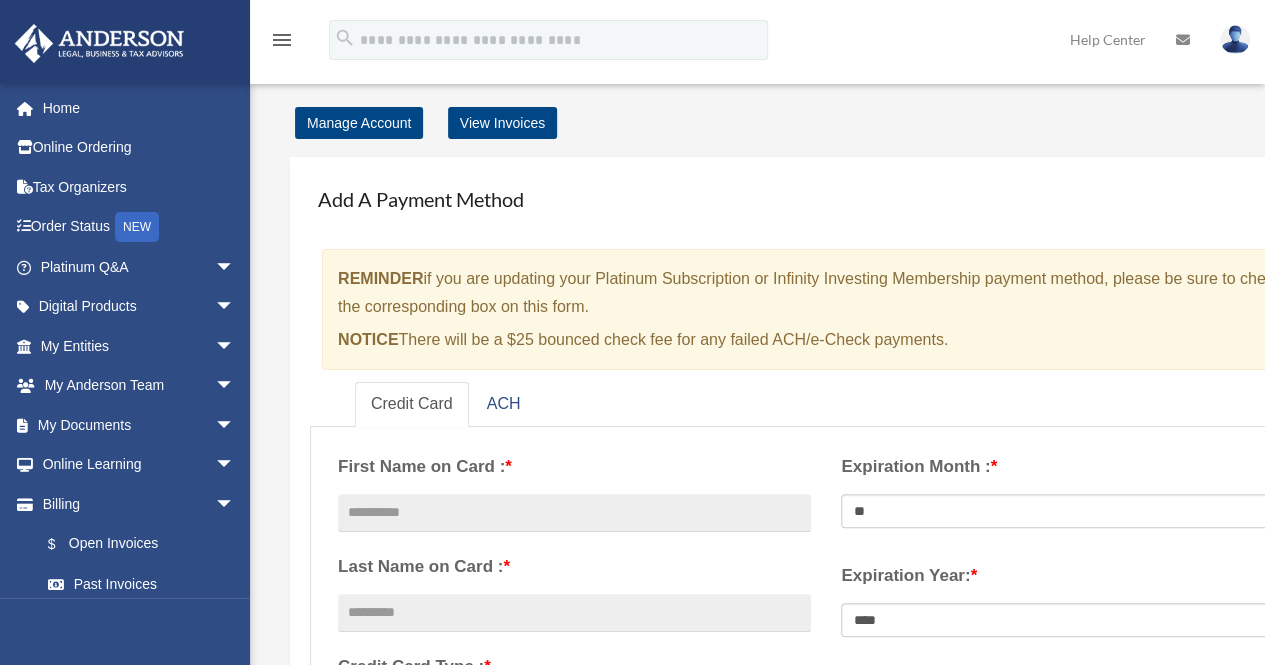 click on "×
REMINDER  if you are updating your Platinum Subscription or Infinity
Investing Membership payment method, please be sure to check the corresponding box on this
form.
NOTICE  There will be a $25 bounced check fee for any failed ACH/e-Check
payments." at bounding box center (826, 309) 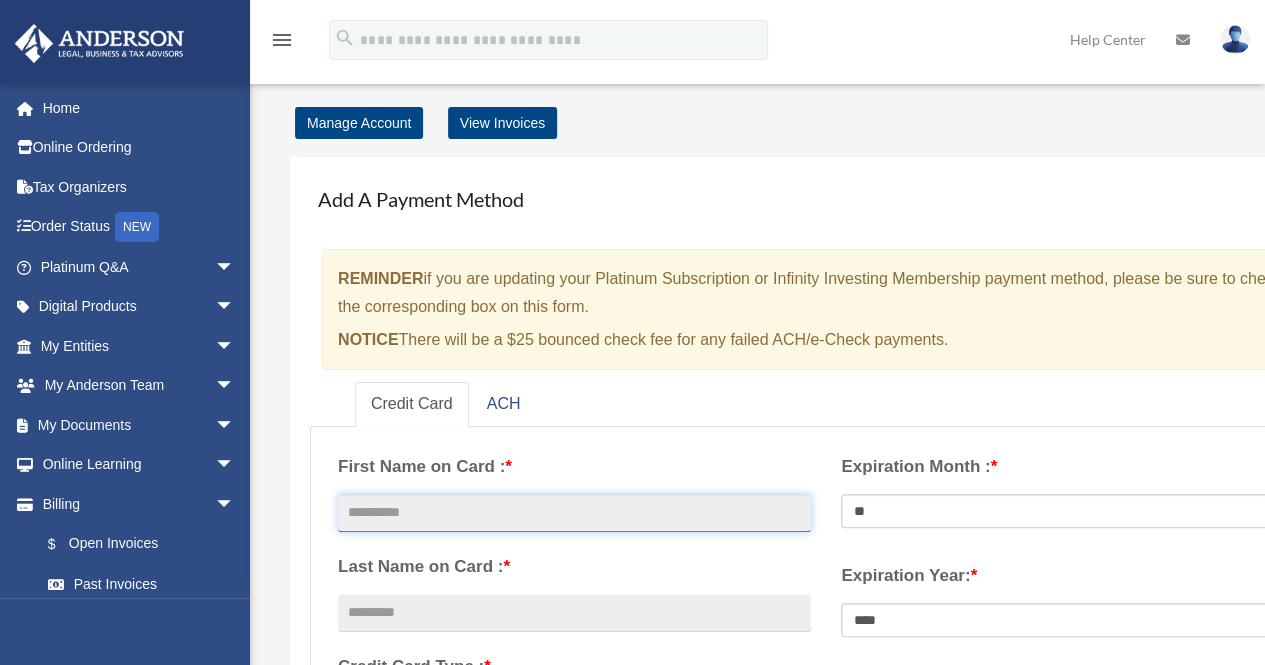 click at bounding box center (574, 513) 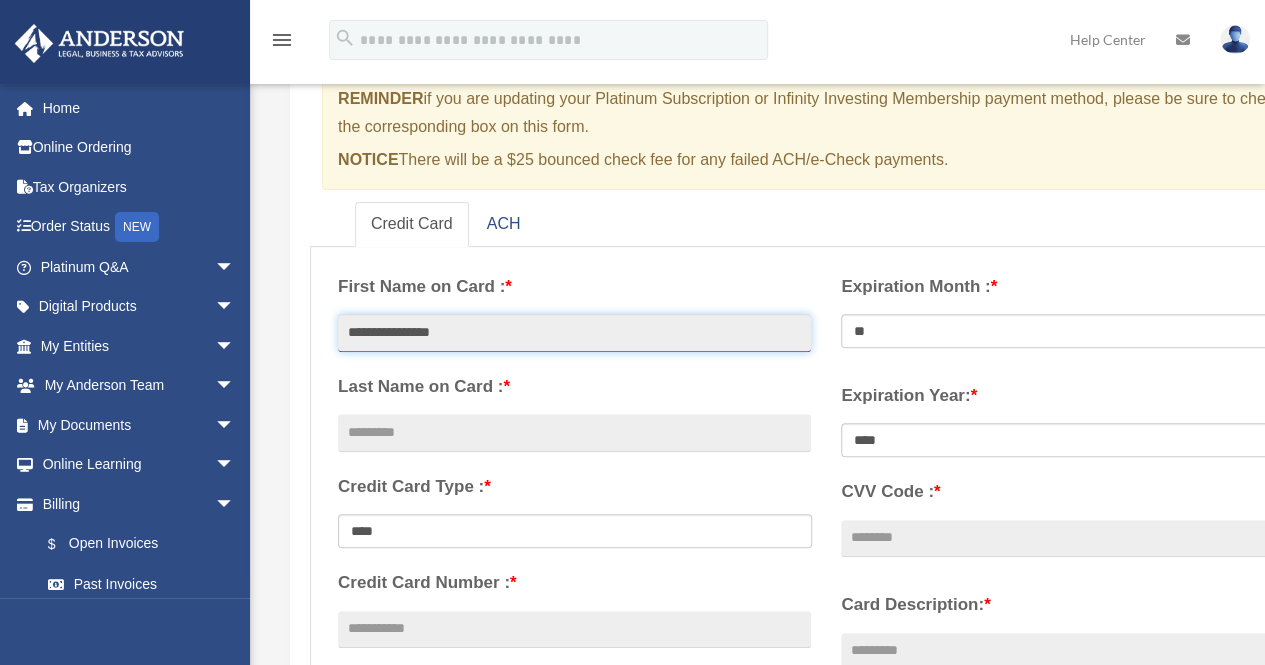 scroll, scrollTop: 190, scrollLeft: 0, axis: vertical 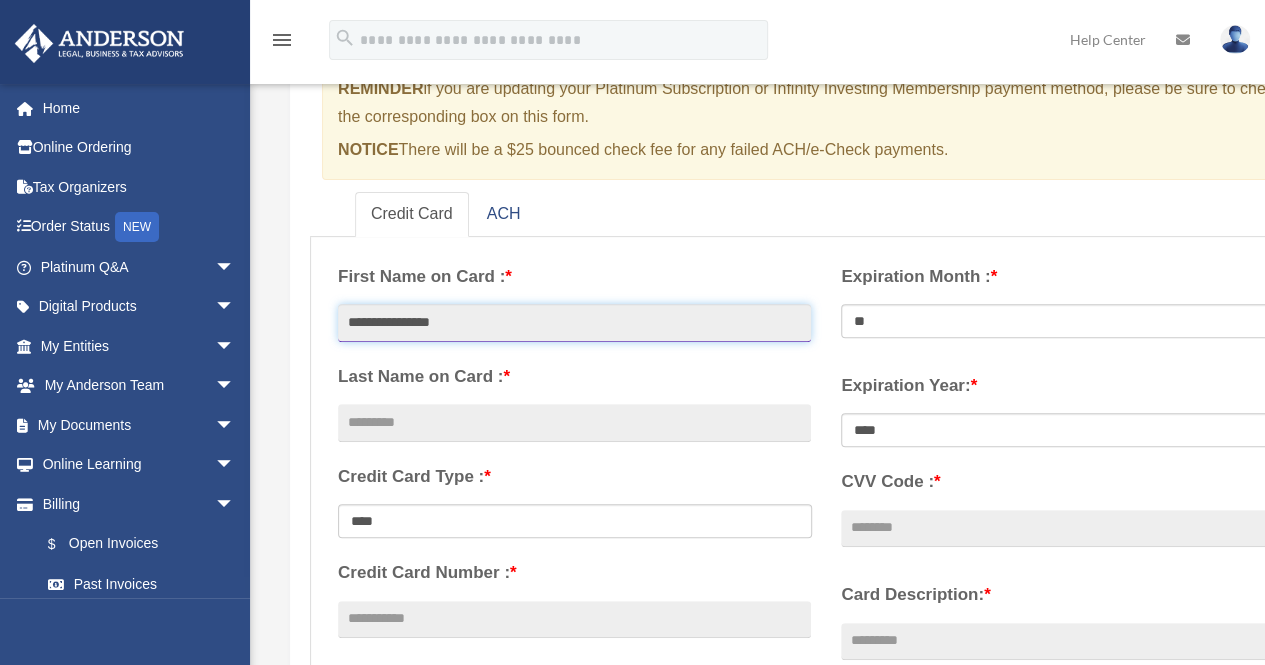 type on "**********" 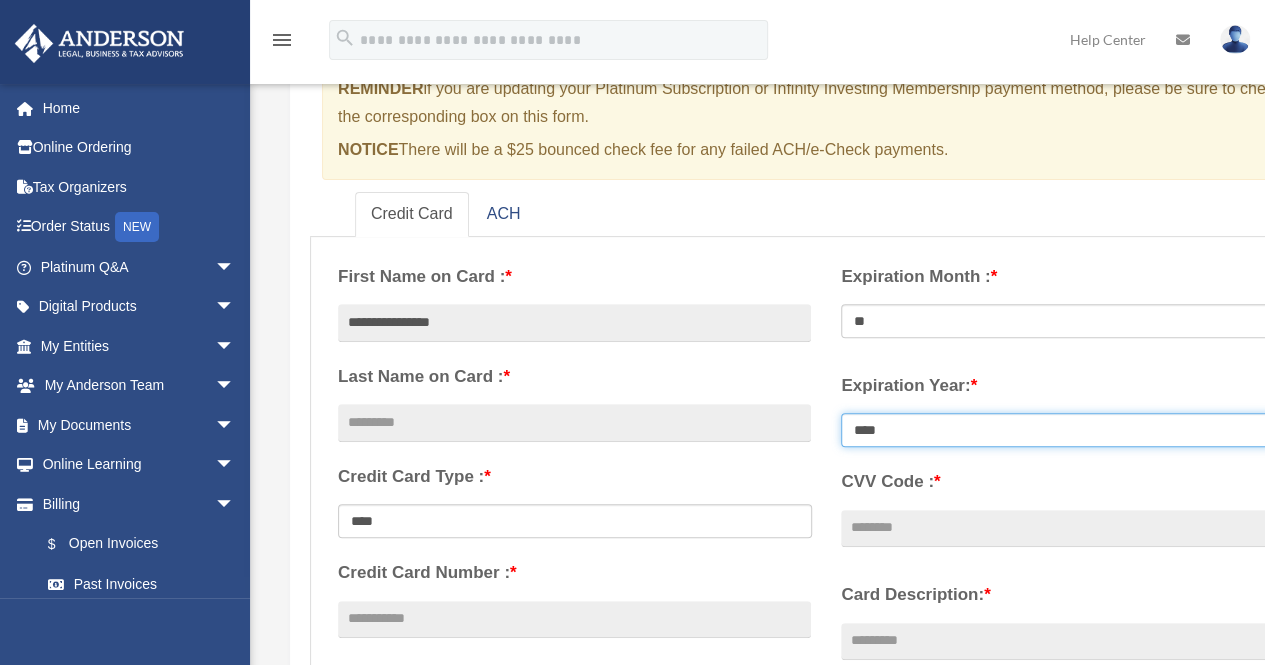 click on "****
****
****
****
****
****
****
**** ****" at bounding box center [1078, 430] 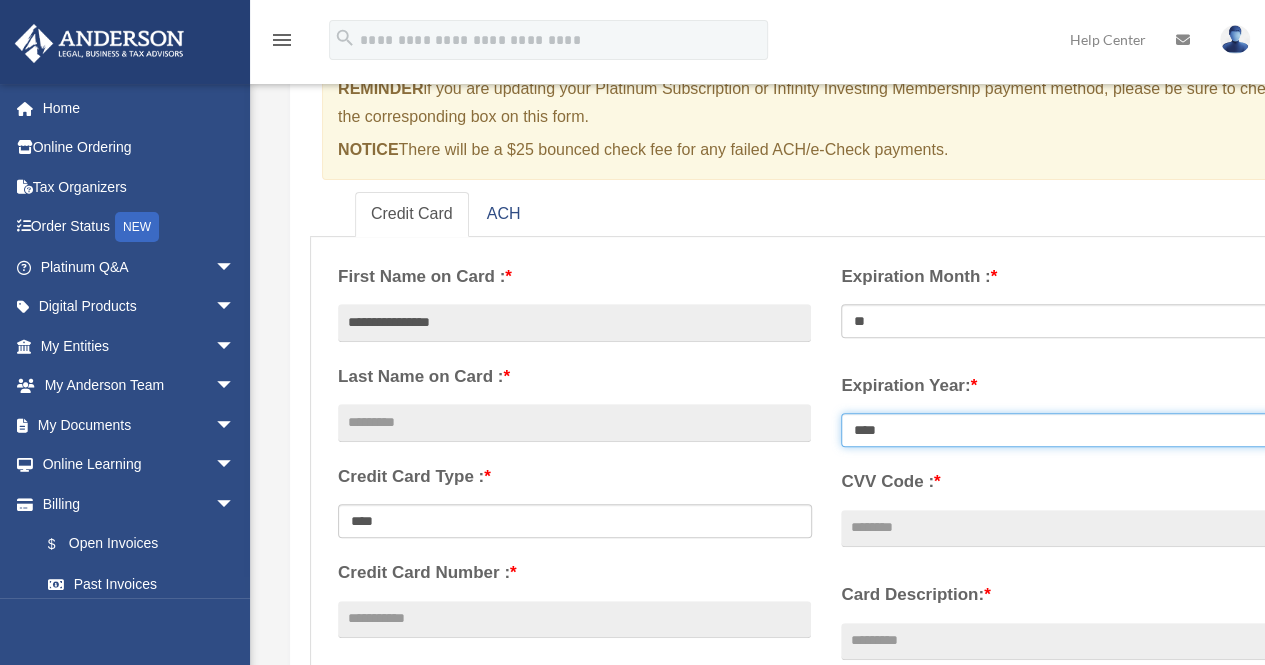 select on "****" 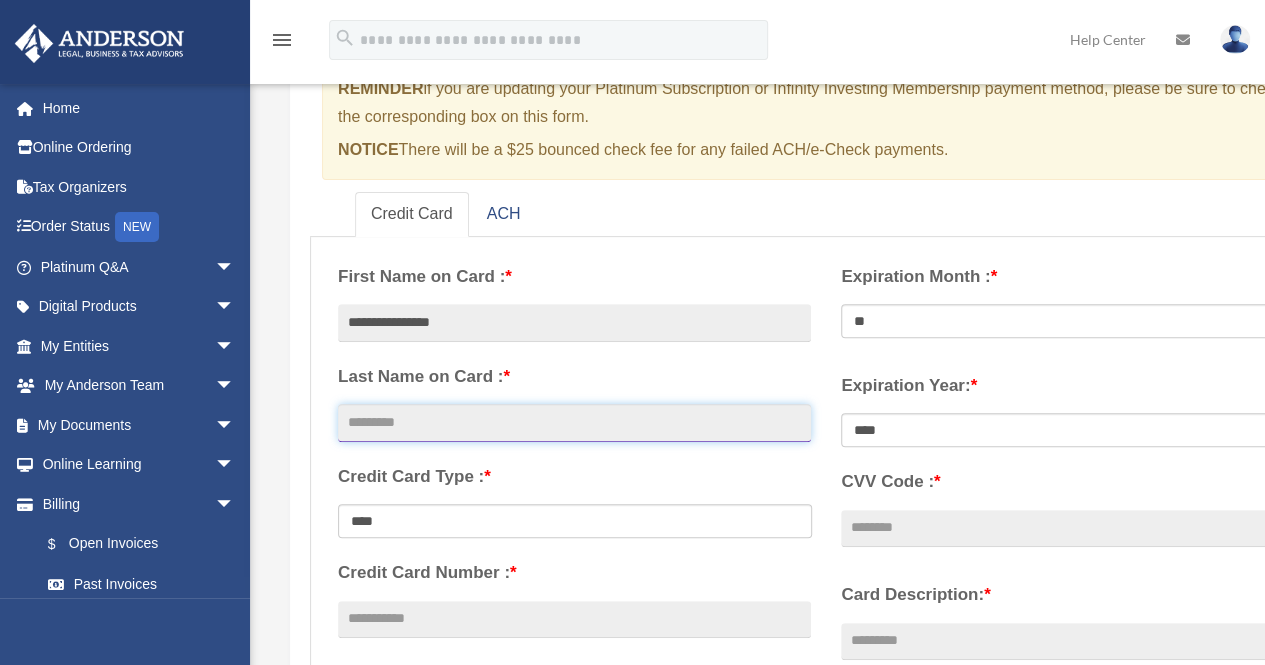click at bounding box center [574, 423] 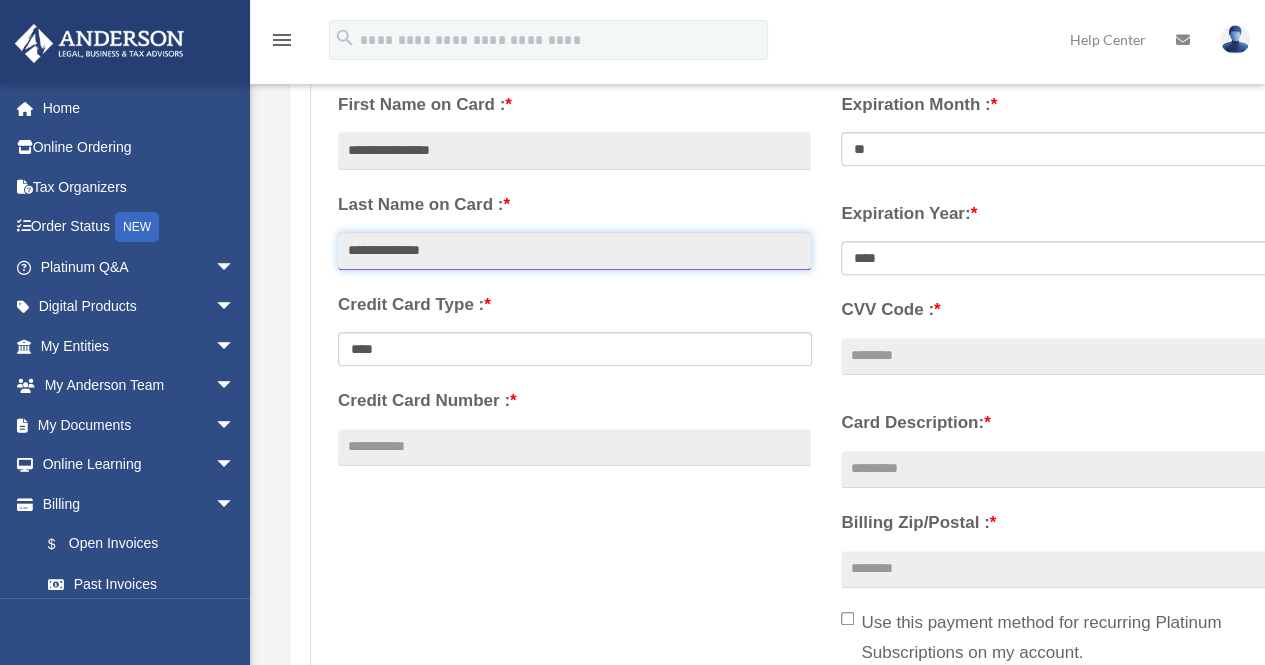 scroll, scrollTop: 386, scrollLeft: 0, axis: vertical 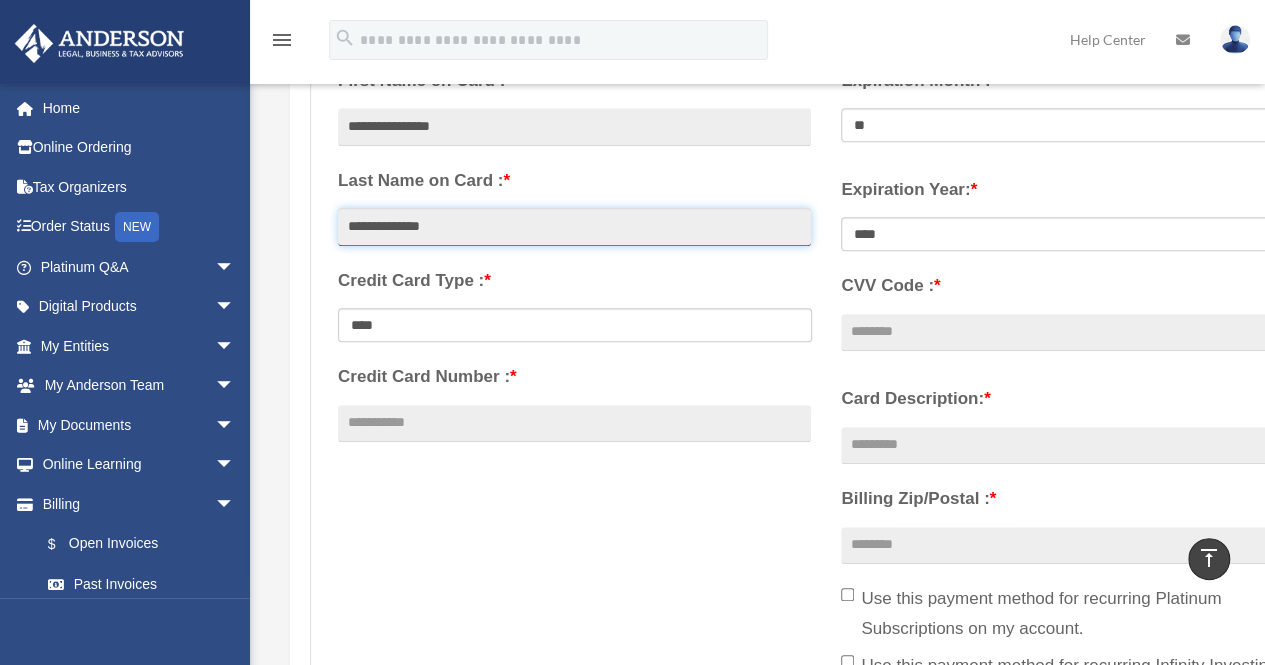 type on "**********" 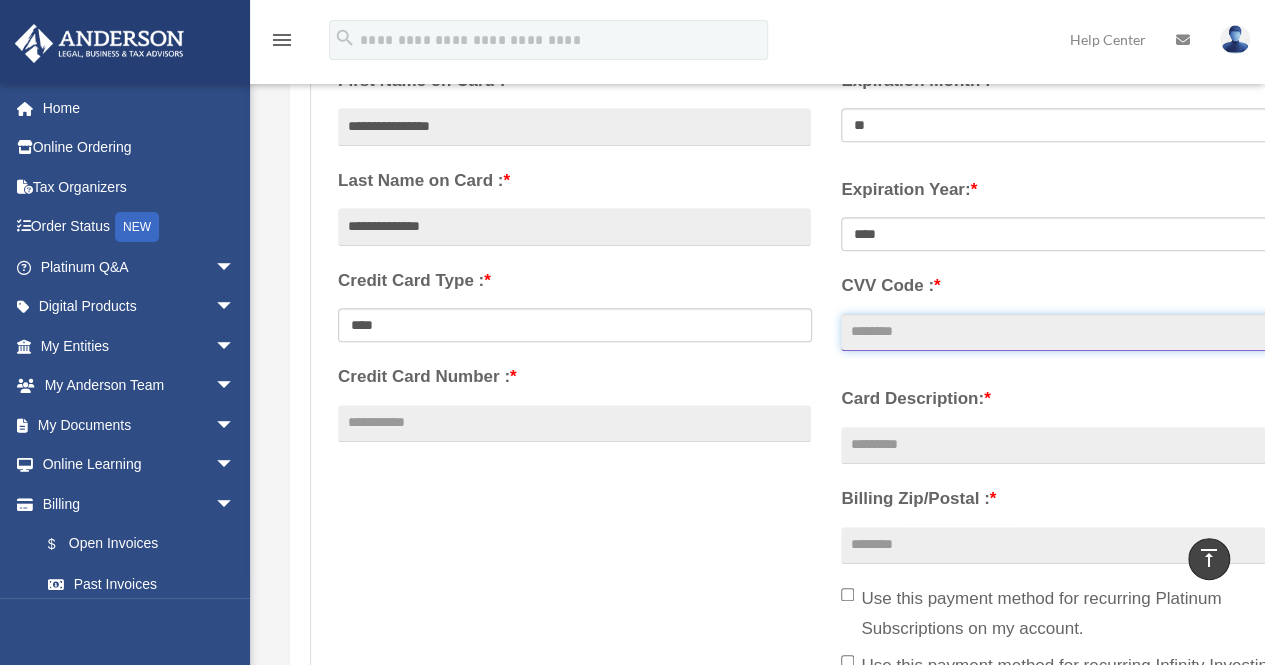 click on "CVV Code : *" at bounding box center (1077, 333) 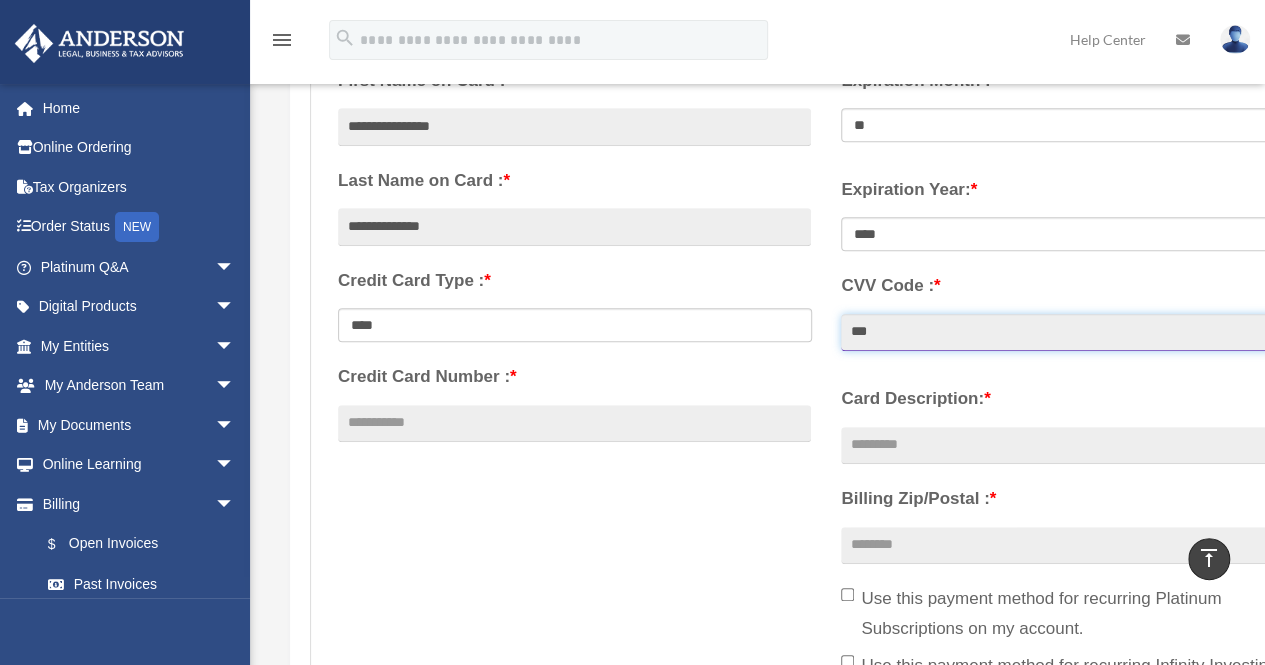 type on "***" 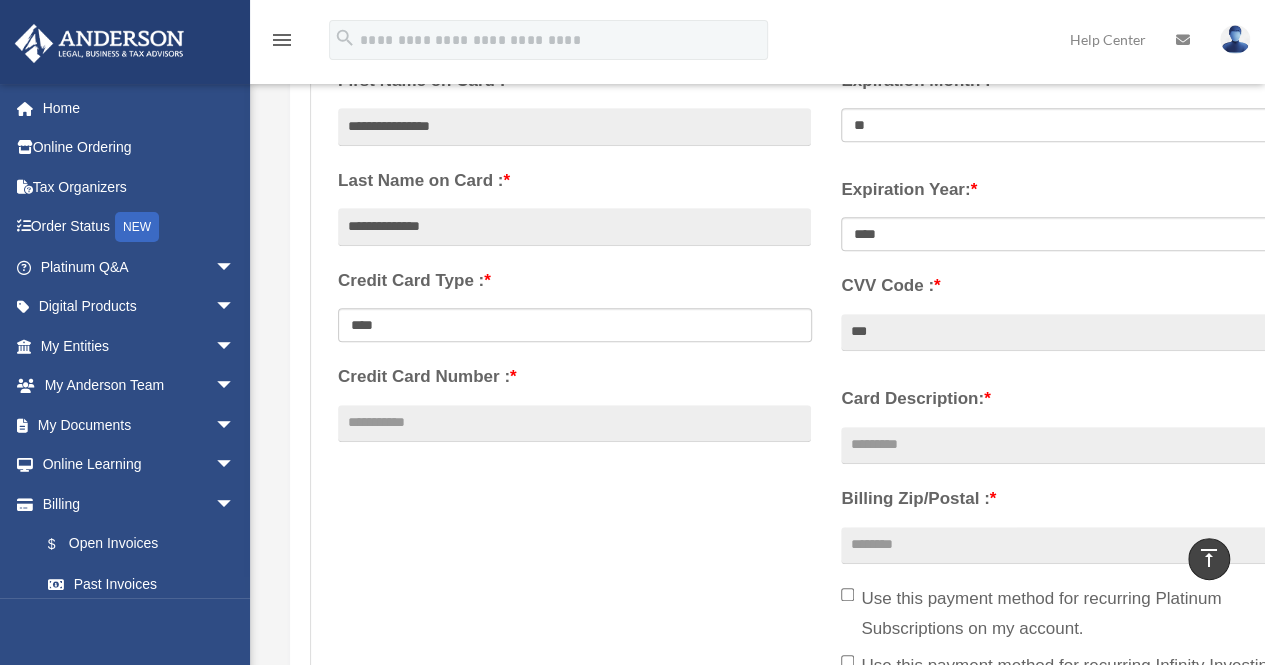 click on "**********" at bounding box center [826, 387] 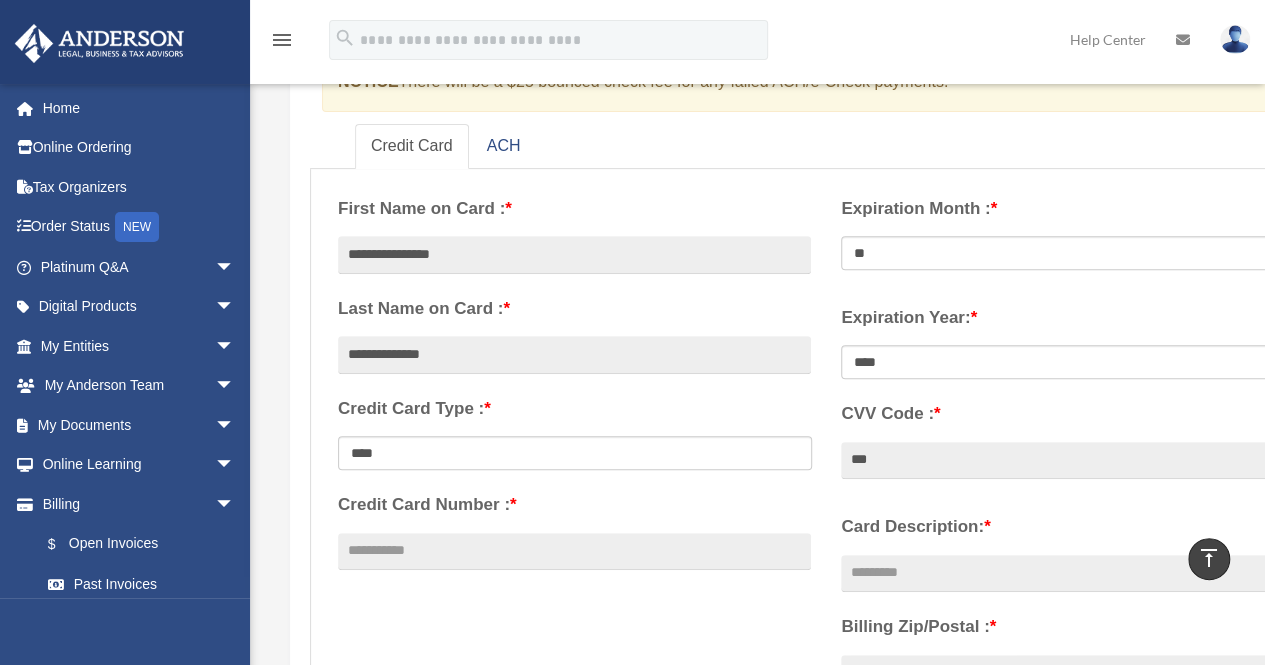 scroll, scrollTop: 255, scrollLeft: 0, axis: vertical 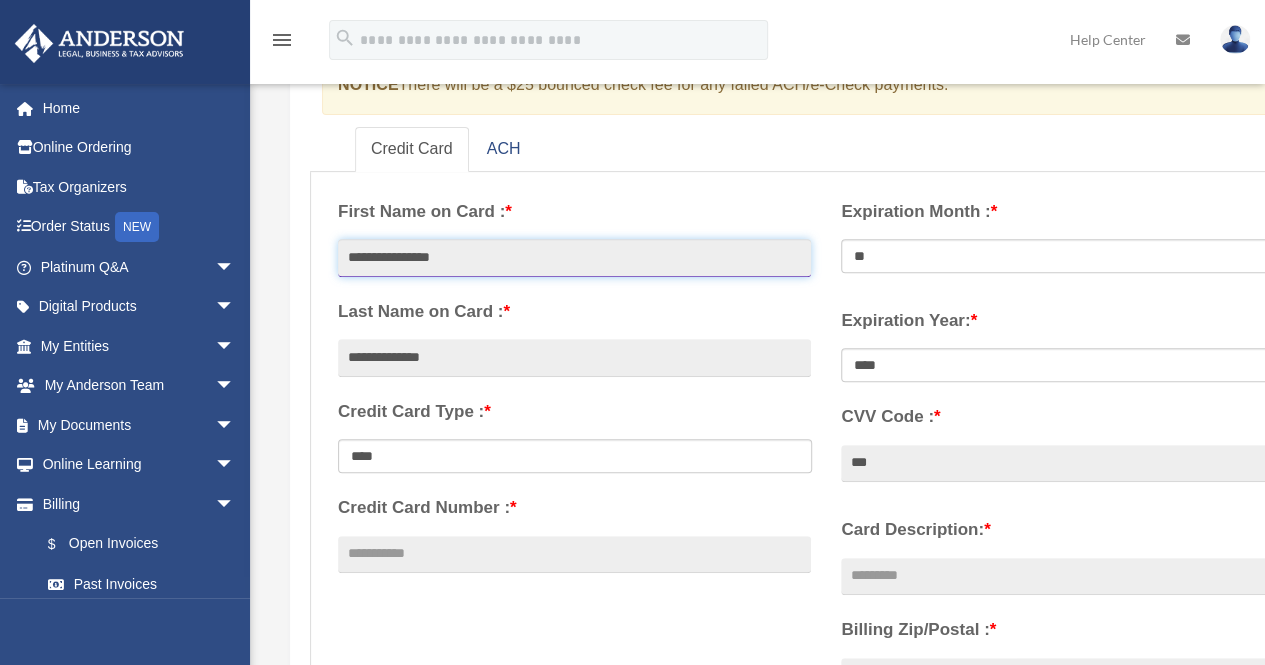 drag, startPoint x: 503, startPoint y: 241, endPoint x: 336, endPoint y: 239, distance: 167.01198 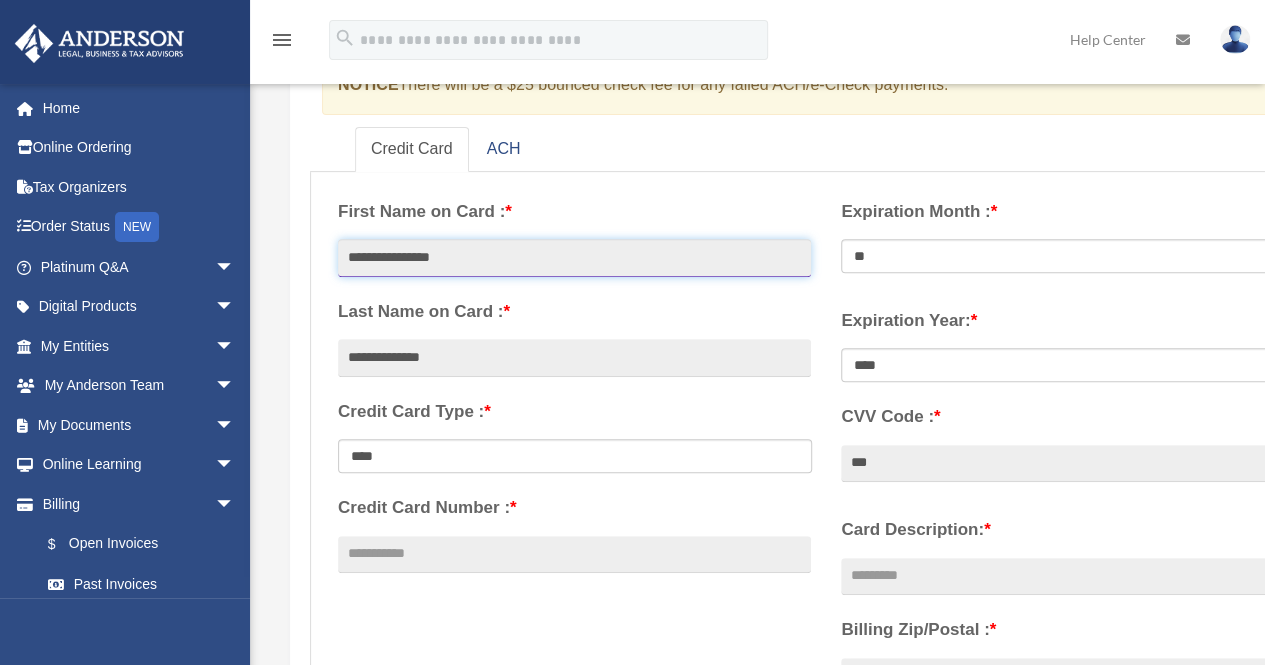 click on "**********" at bounding box center (574, 388) 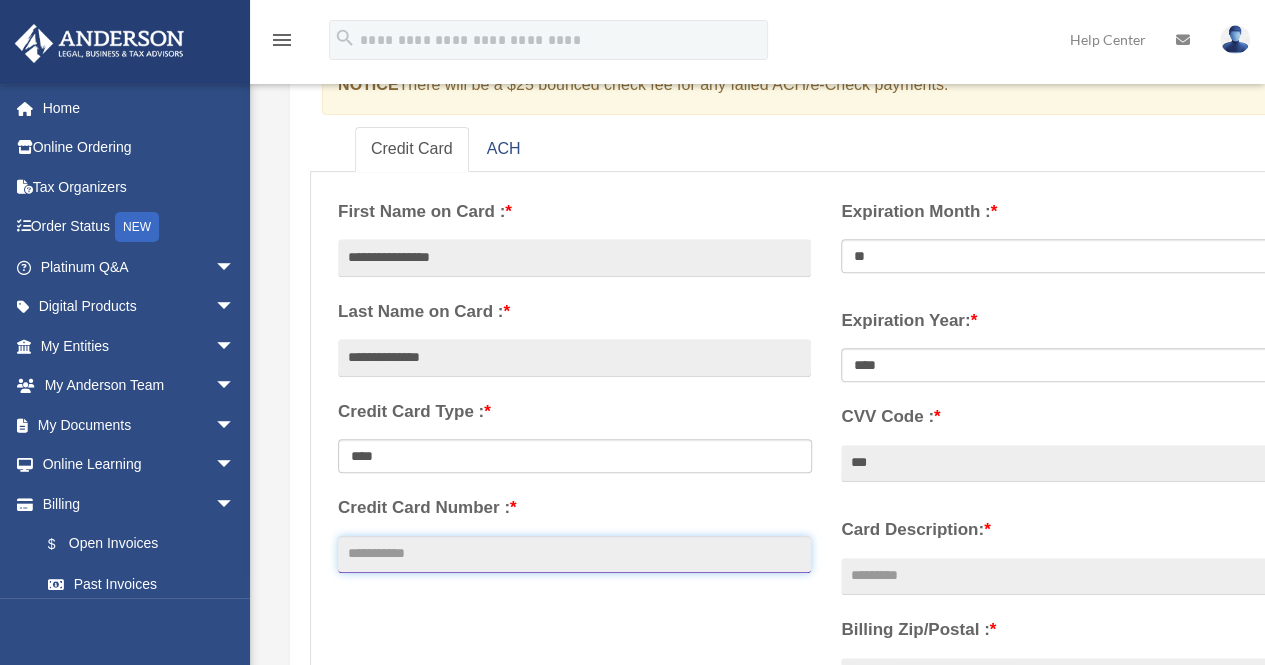 click on "Credit Card Number : *" at bounding box center (574, 555) 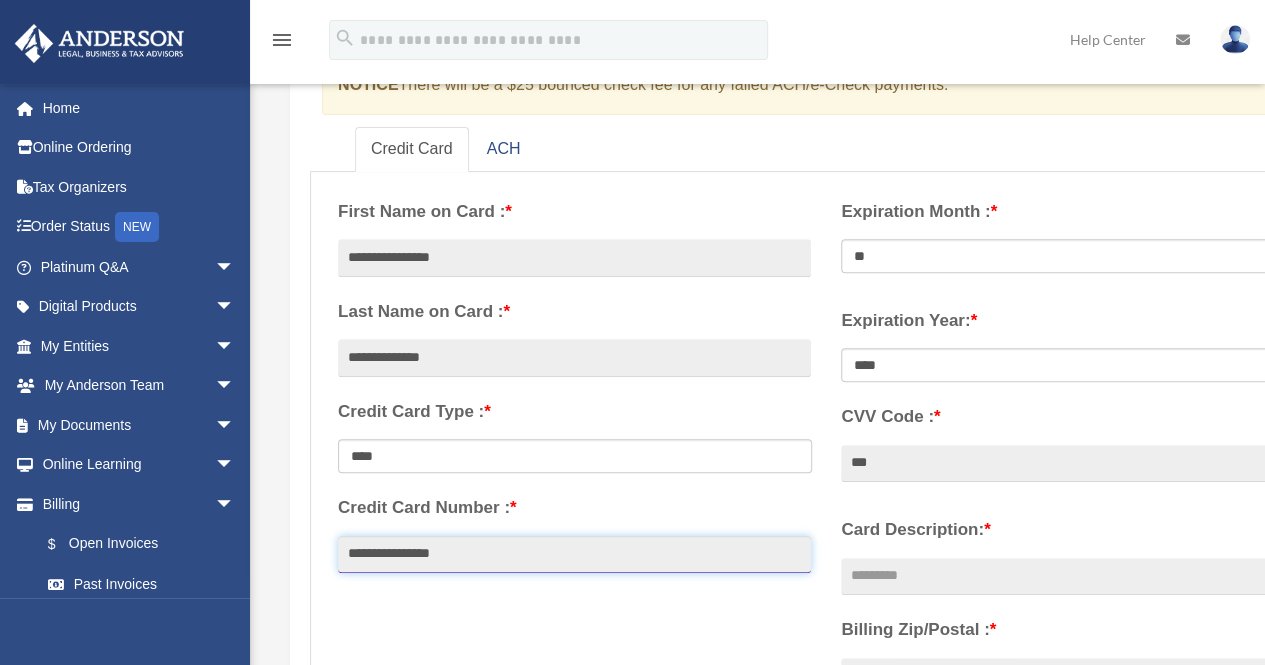 type on "**********" 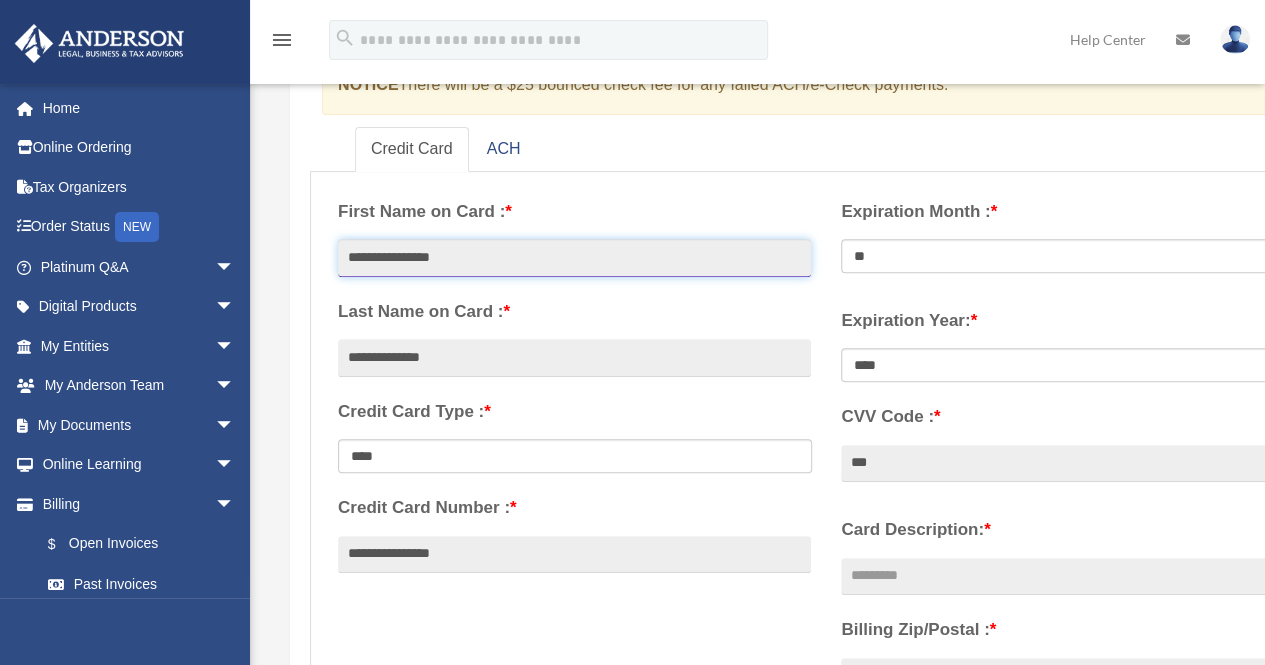 click on "**********" at bounding box center (574, 258) 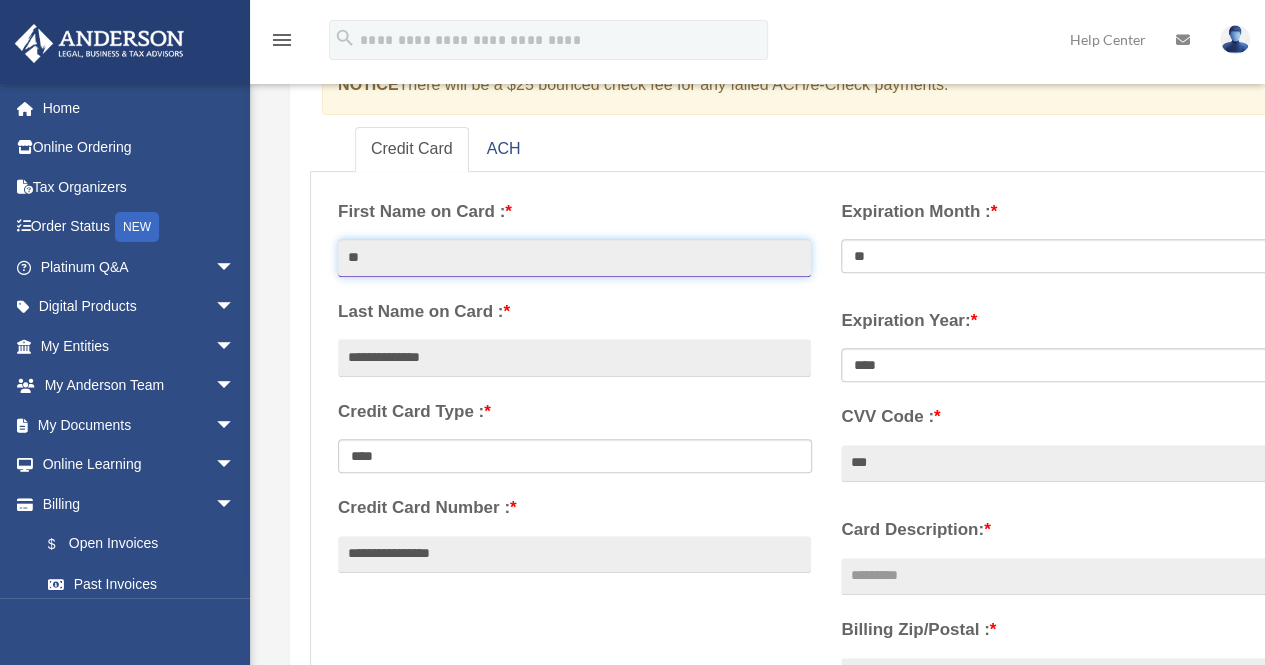 type on "*" 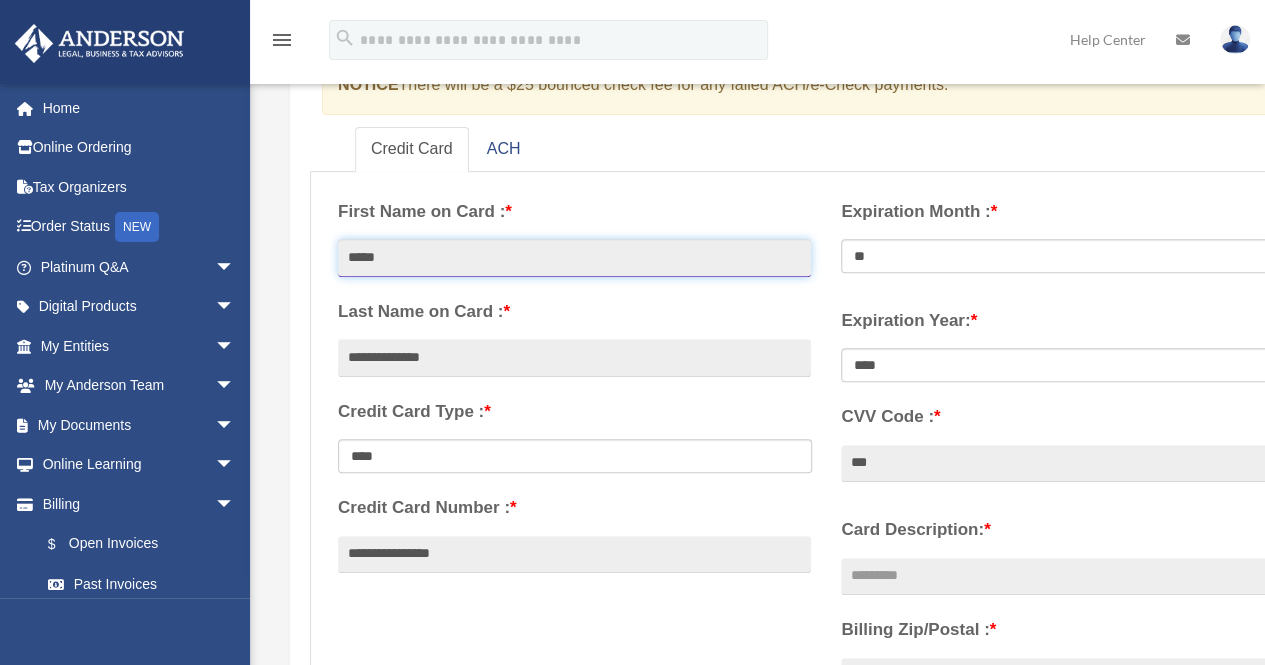 type on "*****" 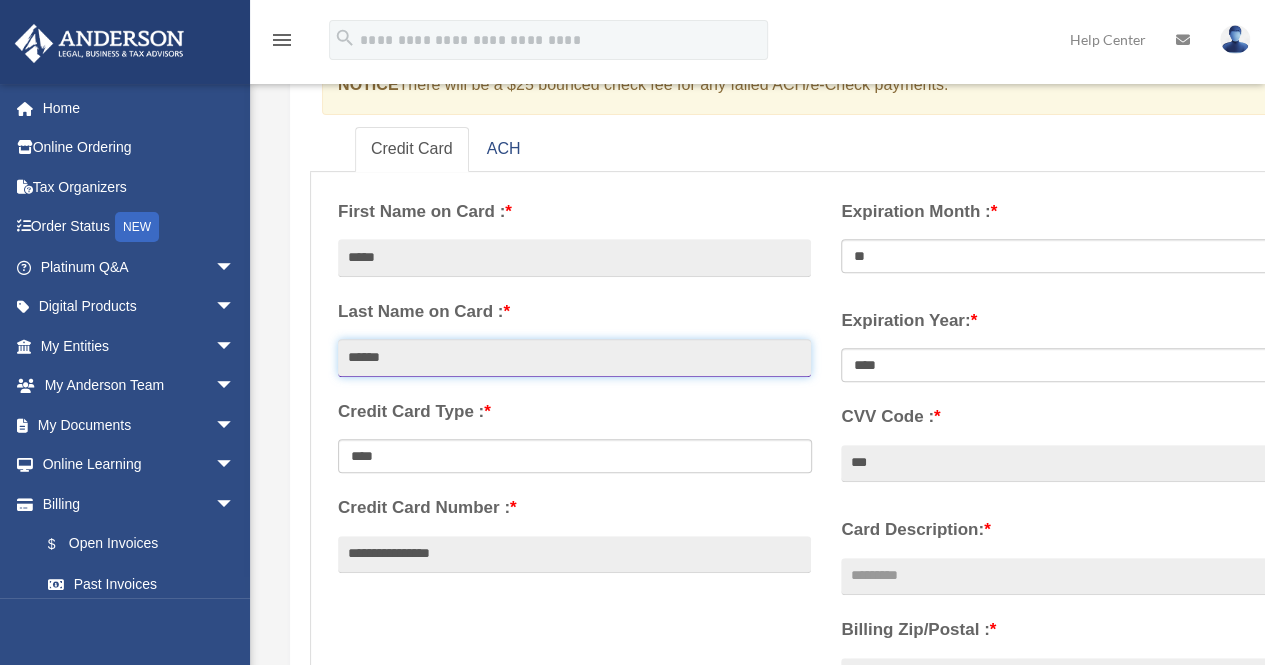 type on "******" 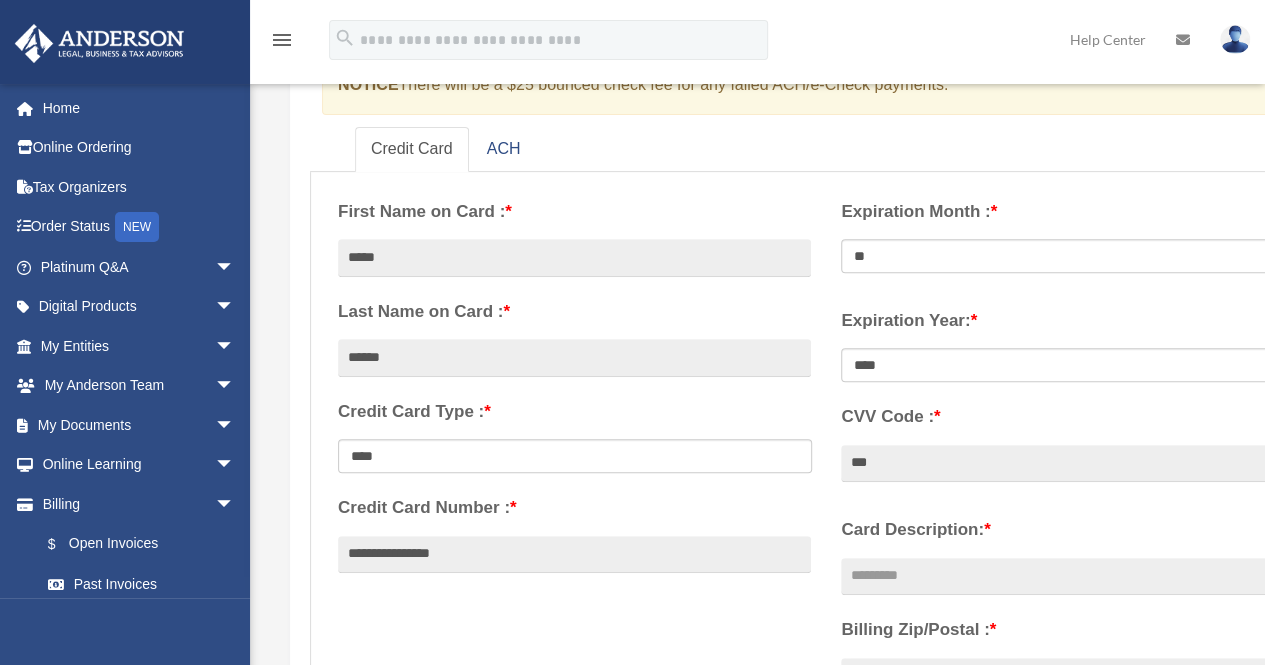 click on "**********" at bounding box center (826, 536) 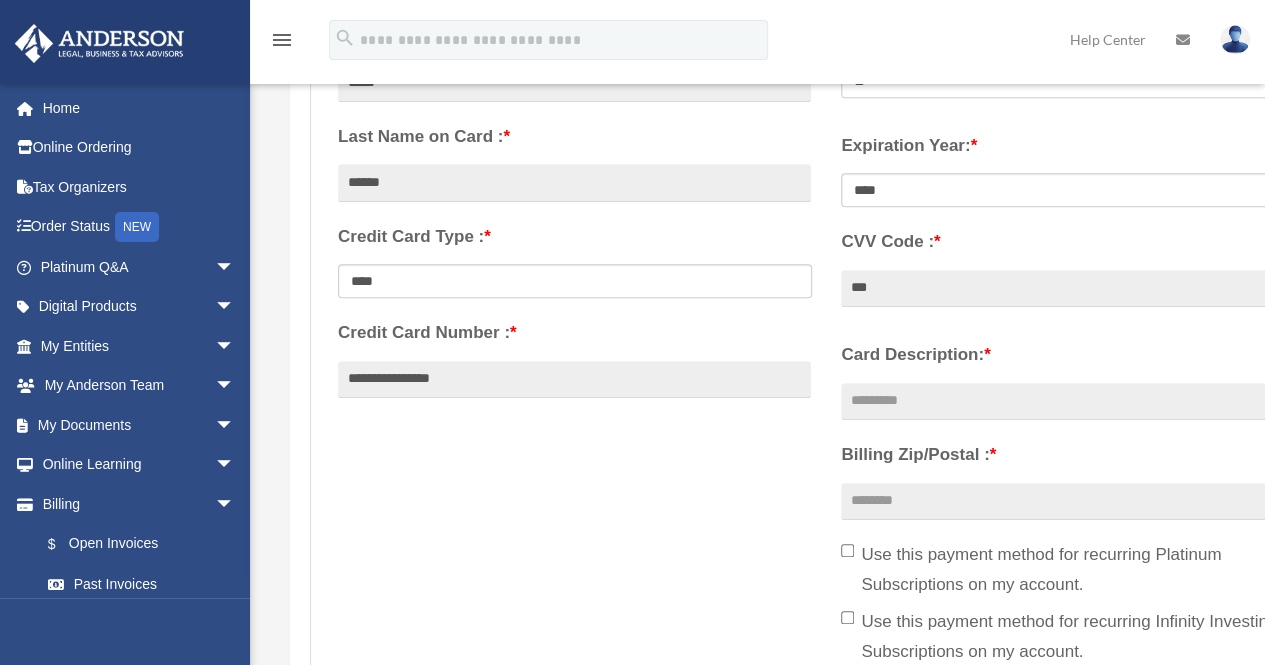 scroll, scrollTop: 432, scrollLeft: 0, axis: vertical 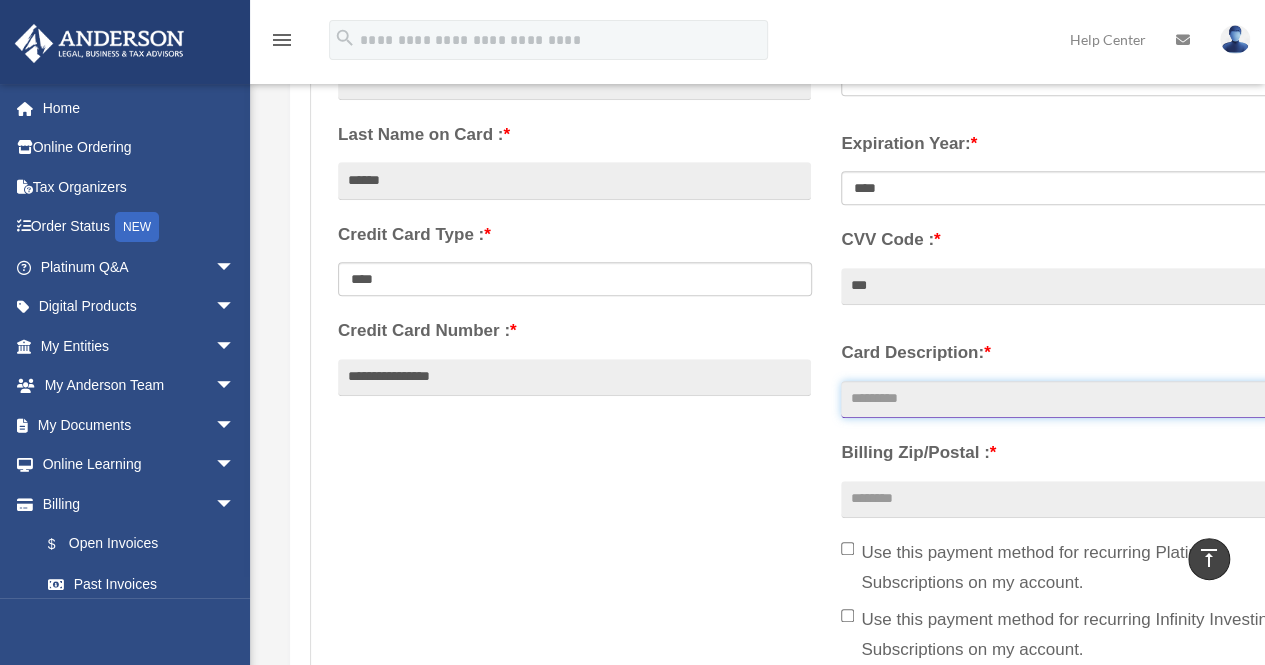 click on "Card Description: *" at bounding box center [1077, 400] 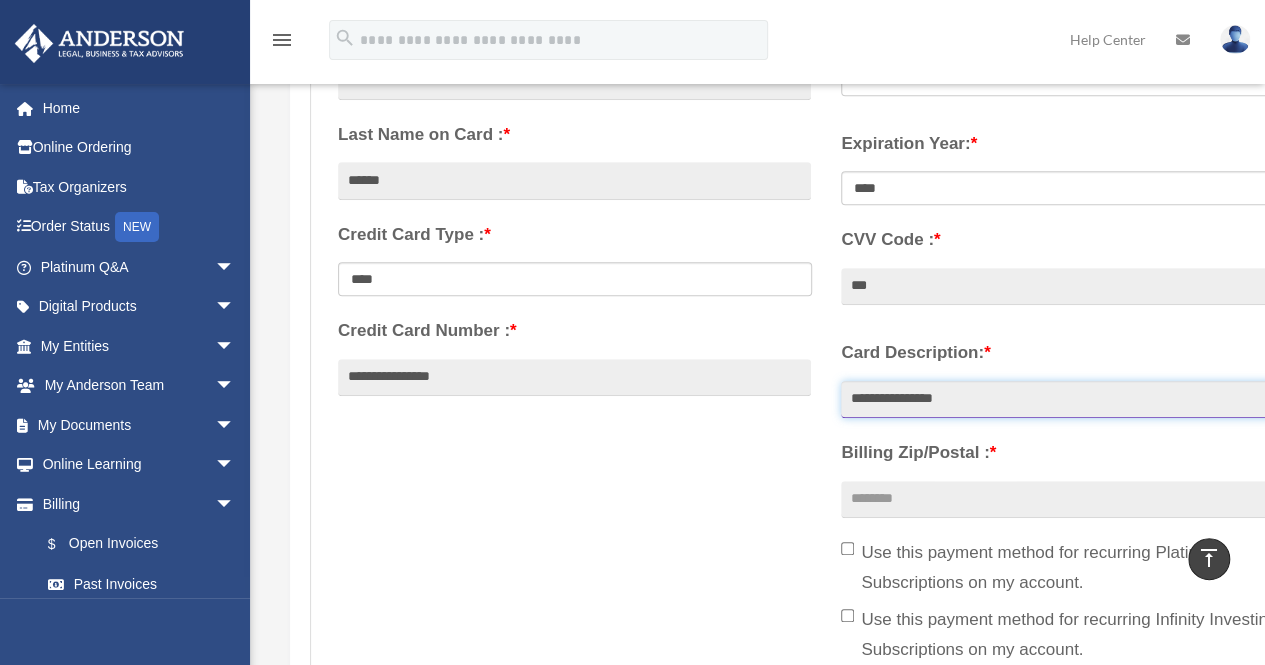 type on "**********" 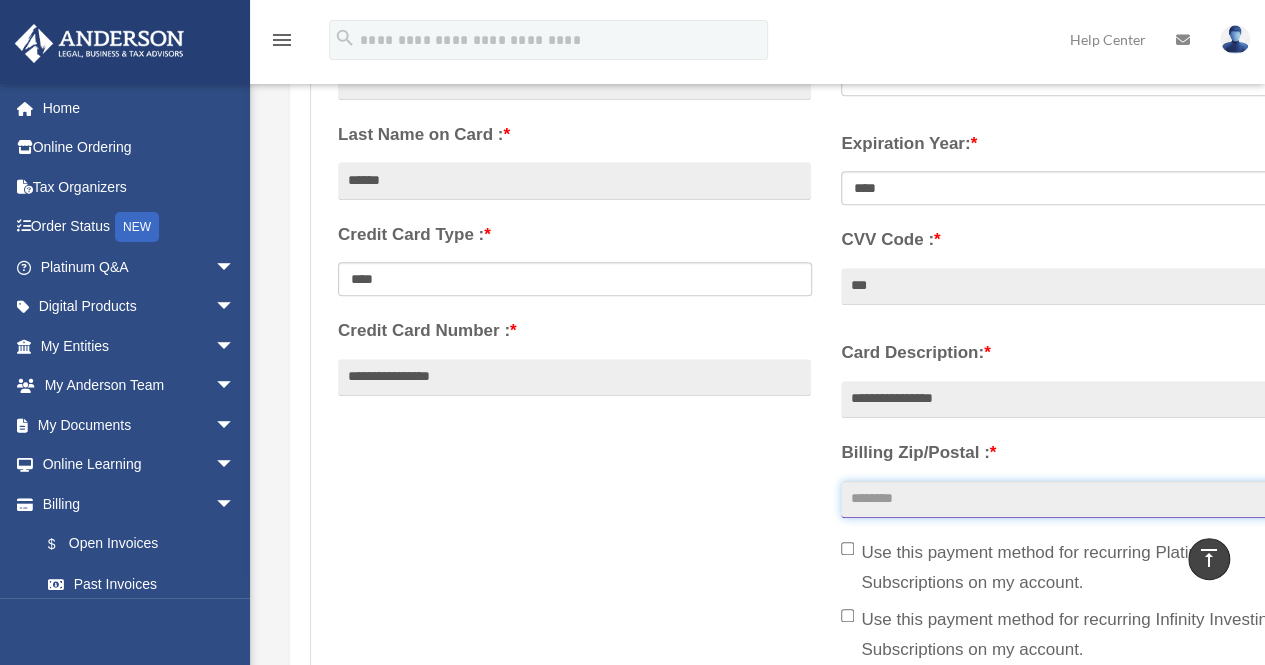 click on "Billing Zip/Postal : *" at bounding box center [1077, 500] 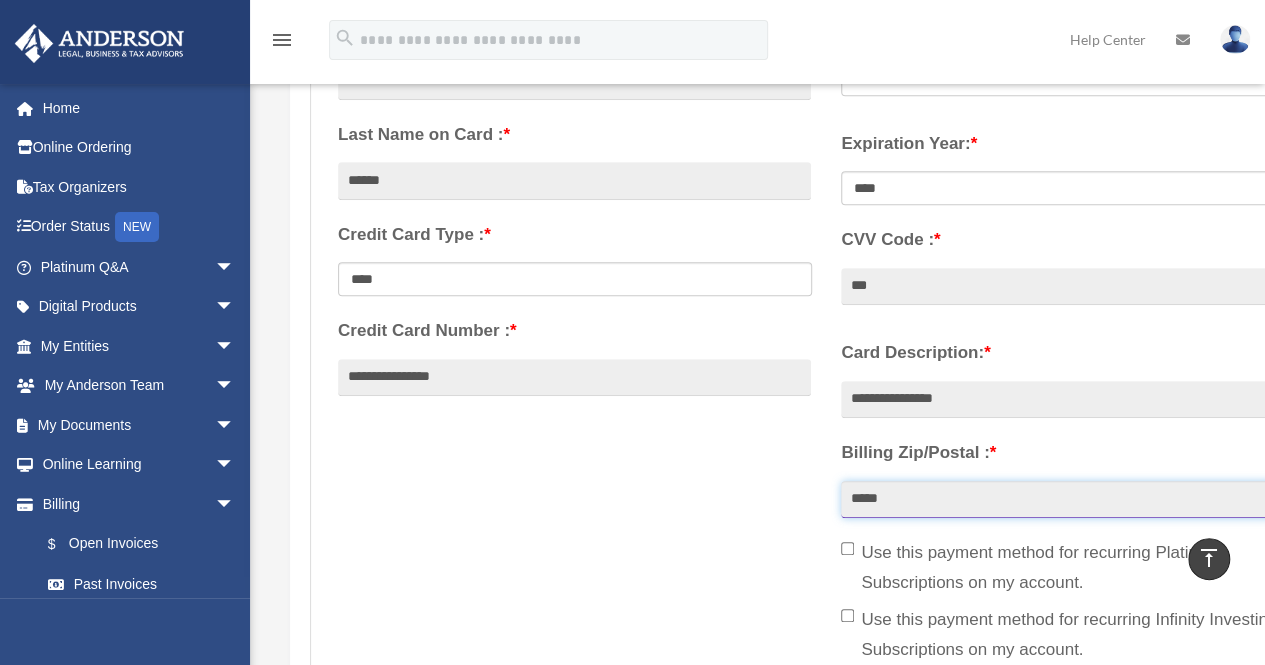 type on "*****" 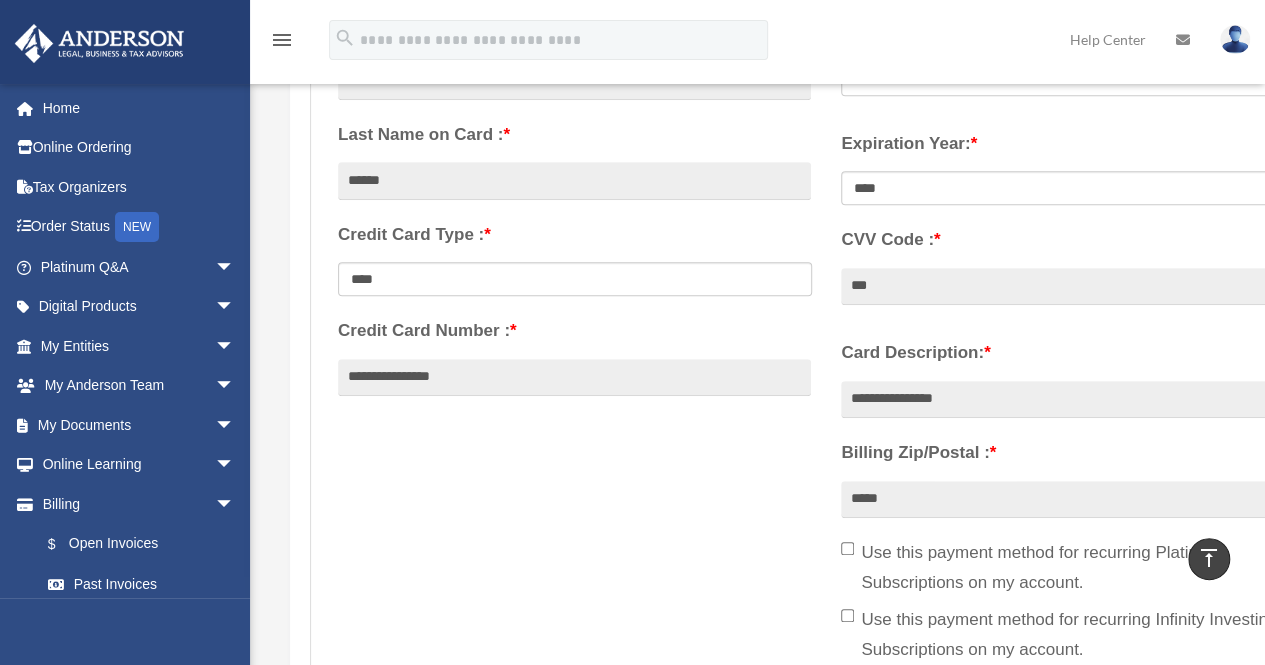 click on "**********" at bounding box center [826, 341] 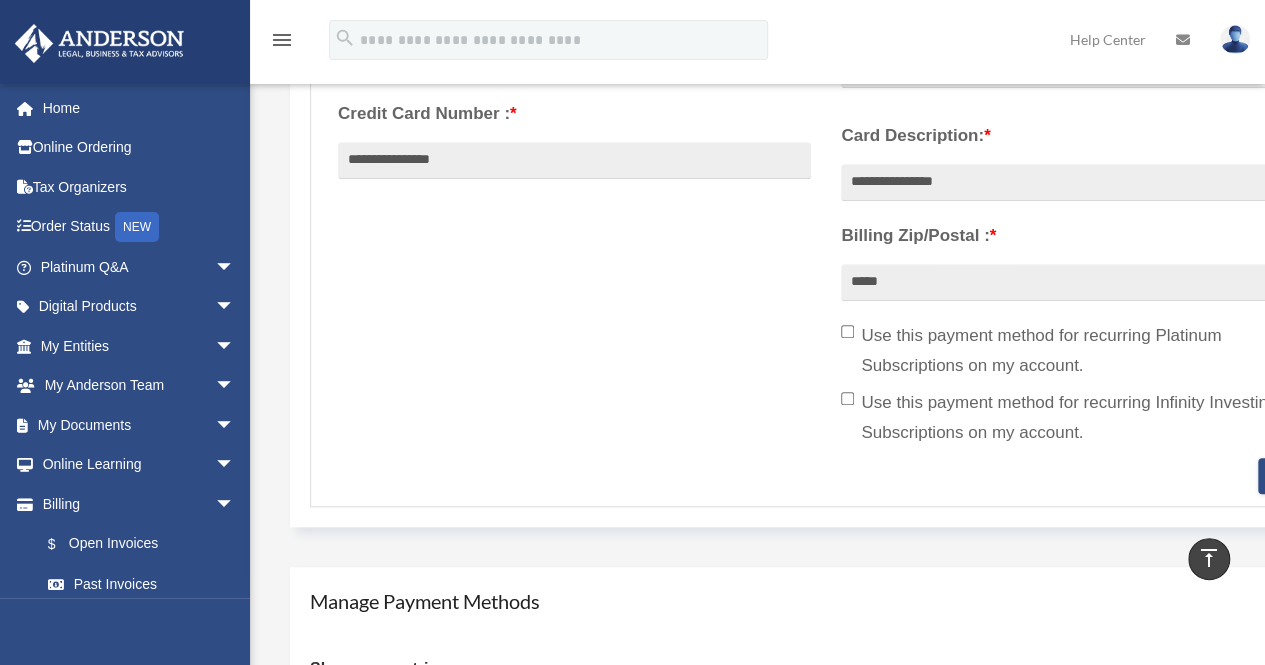 scroll, scrollTop: 662, scrollLeft: 0, axis: vertical 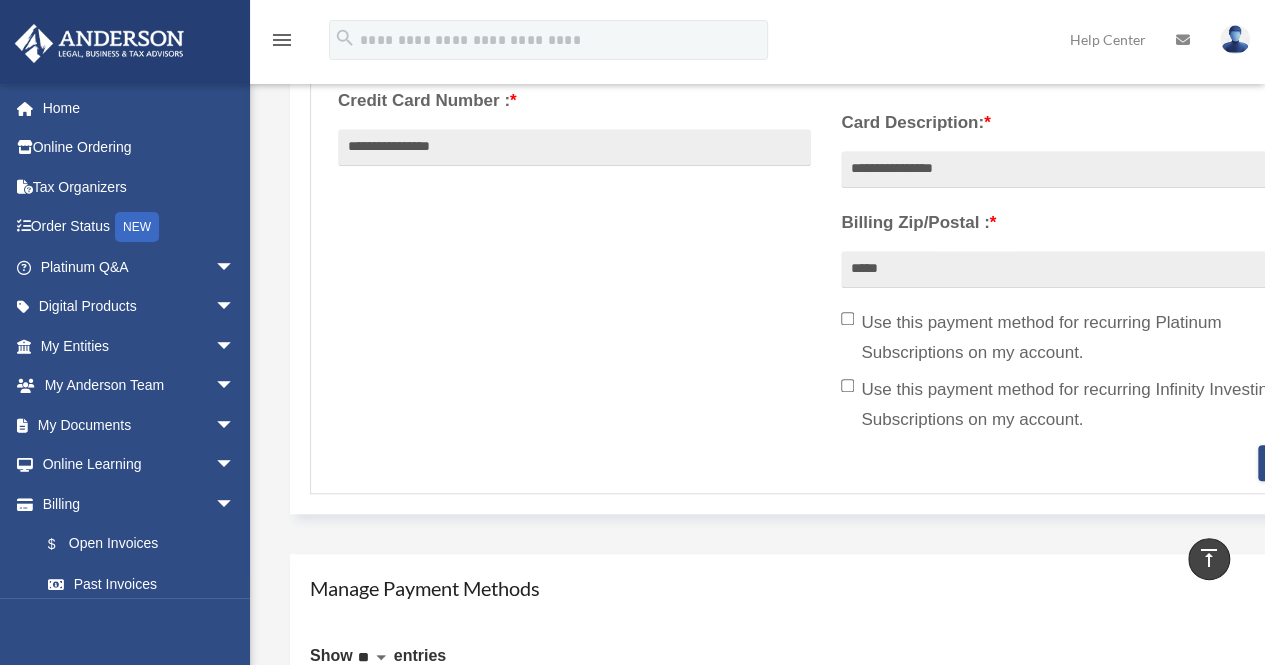 click on "Manage Payment Methods
Show  ** ** ** ***  entries Search:
Payment Profile Name On Card/Account Exp. Month Exp. Year Account Number Remove
Amex-Jared-McNeer-1003 Use For Platinum Subscription
Jared McNeer
04
2029
N/A
Remove
Jared McNeer  01 1" at bounding box center [855, 938] 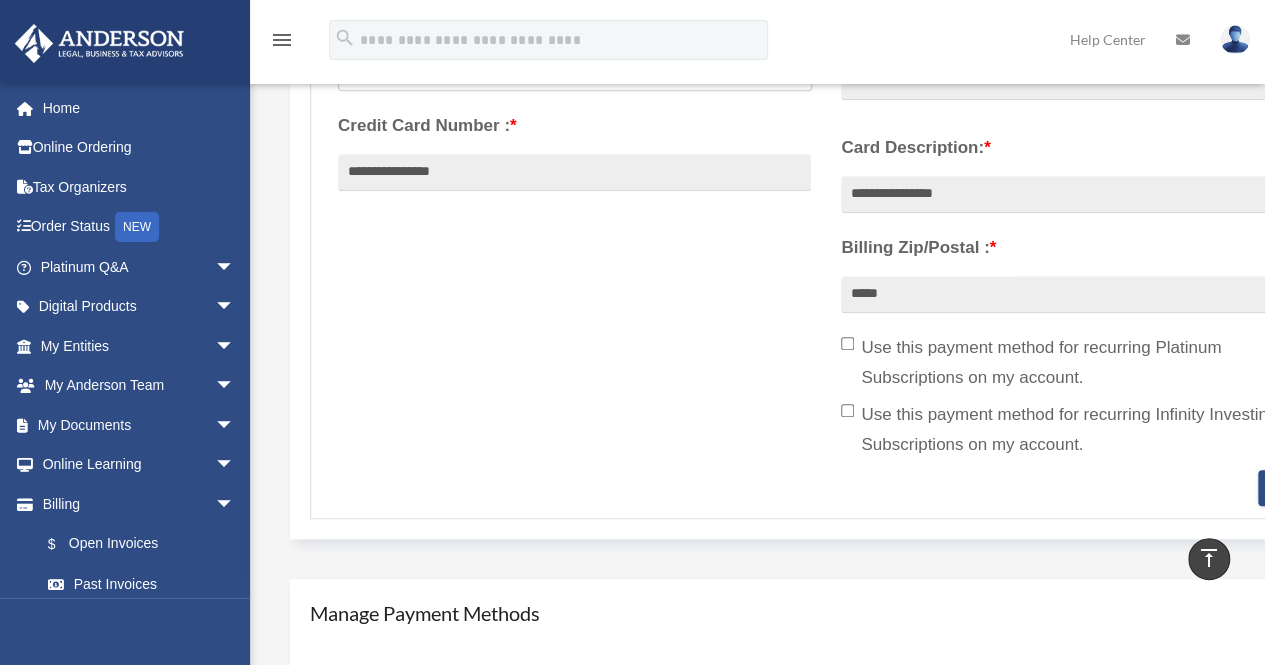scroll, scrollTop: 638, scrollLeft: 0, axis: vertical 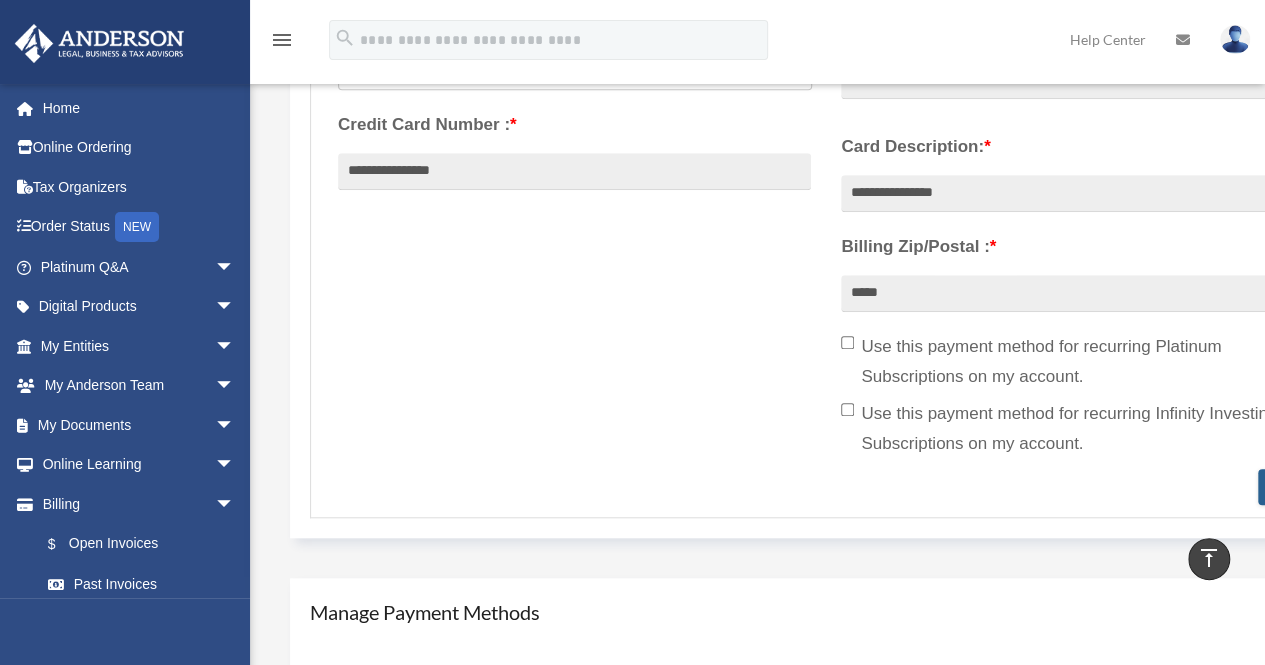 click on "********" at bounding box center (1294, 487) 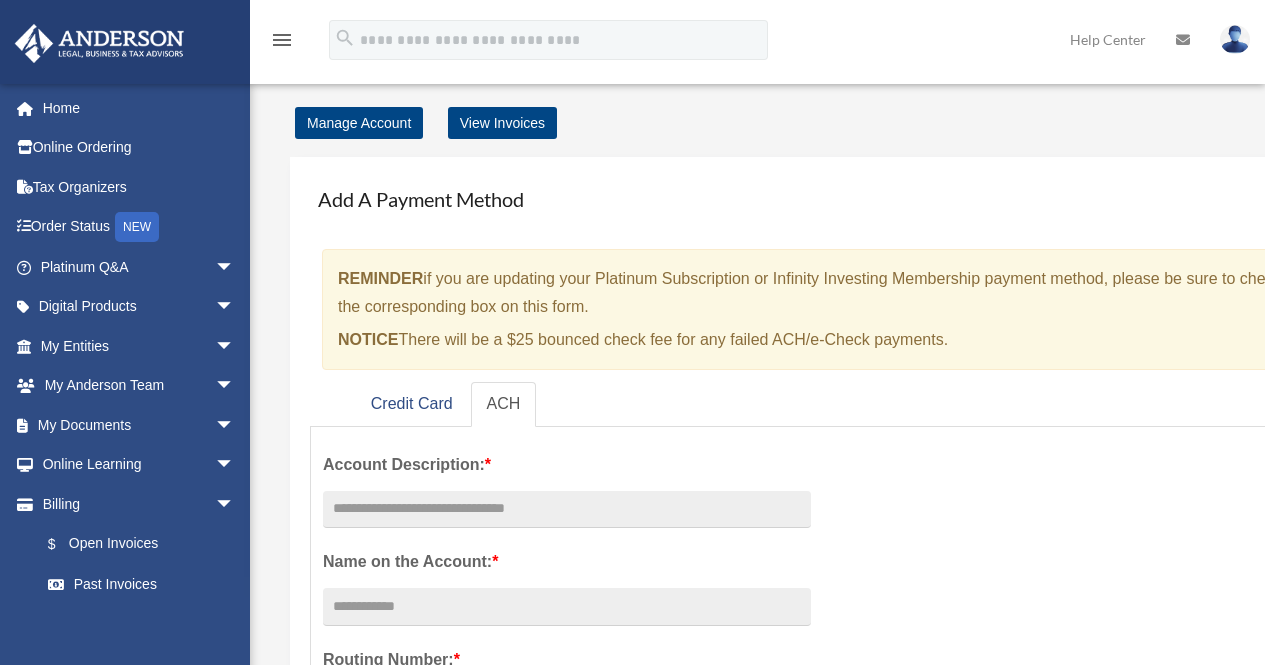 scroll, scrollTop: 0, scrollLeft: 0, axis: both 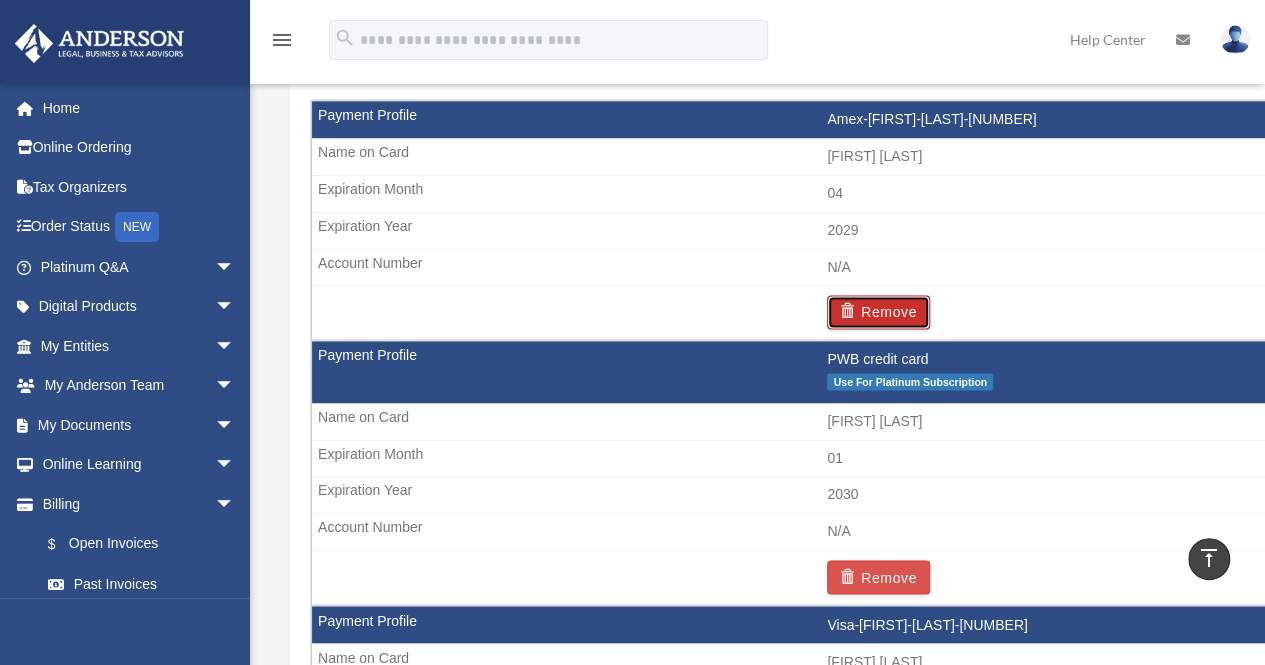 click on "Remove" at bounding box center (878, 312) 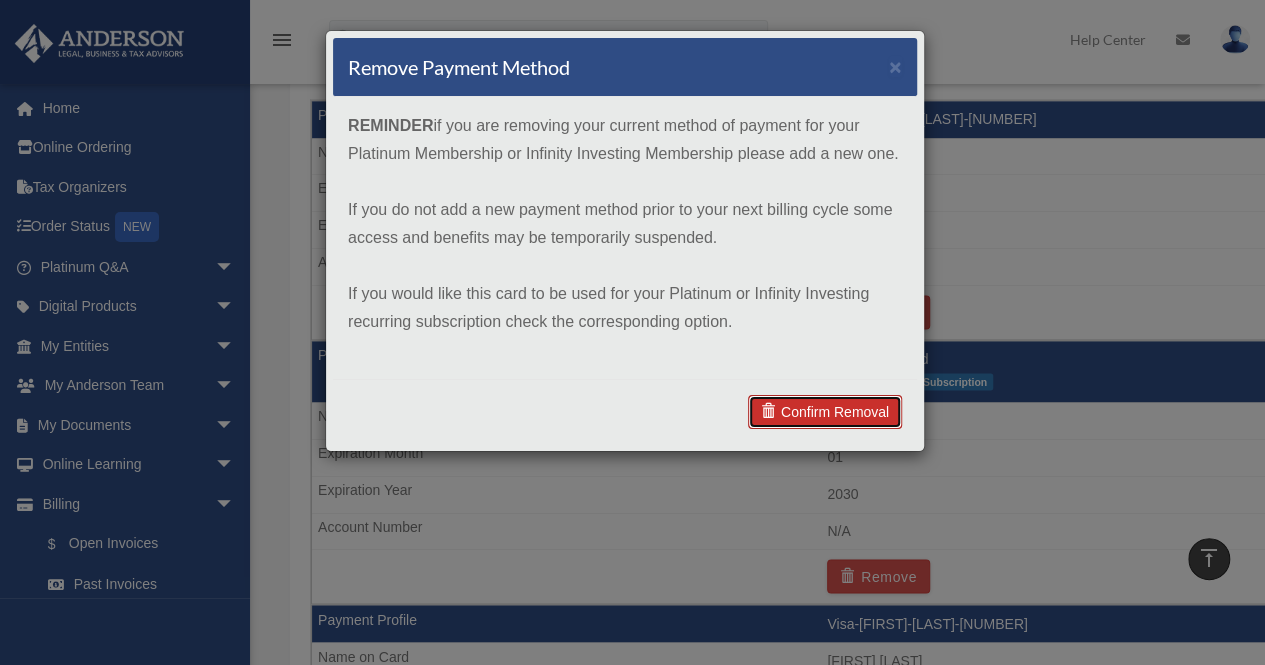click on "Confirm Removal" at bounding box center [825, 412] 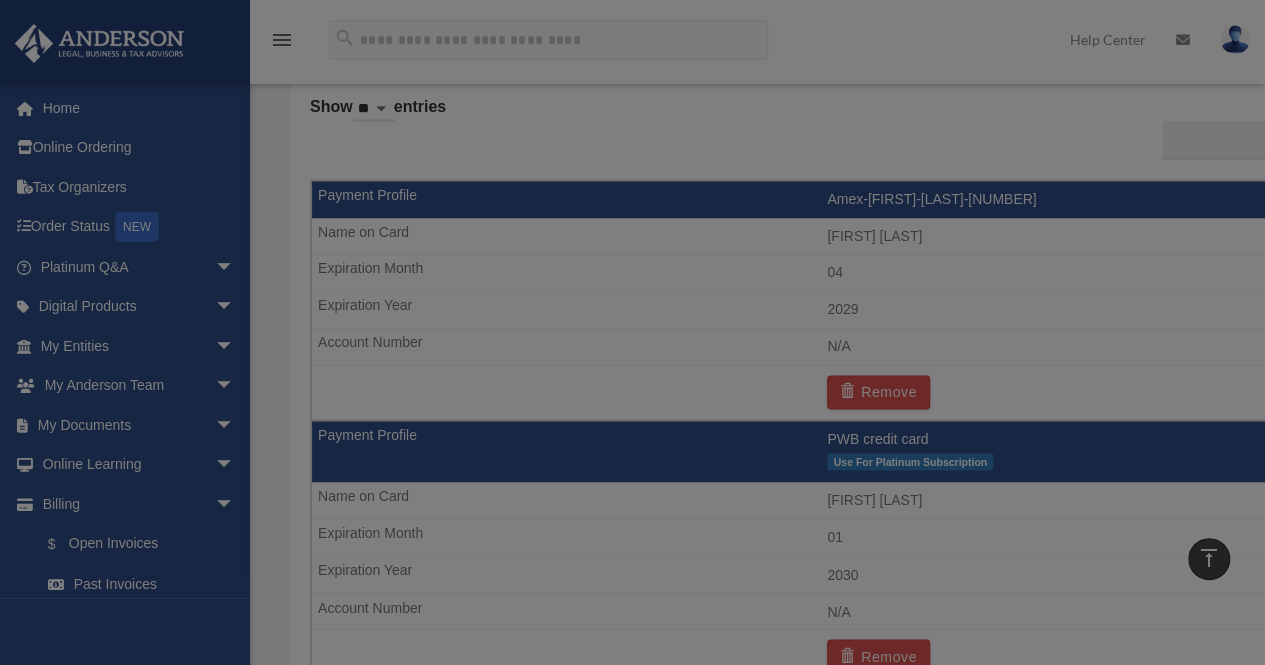 scroll, scrollTop: 1400, scrollLeft: 0, axis: vertical 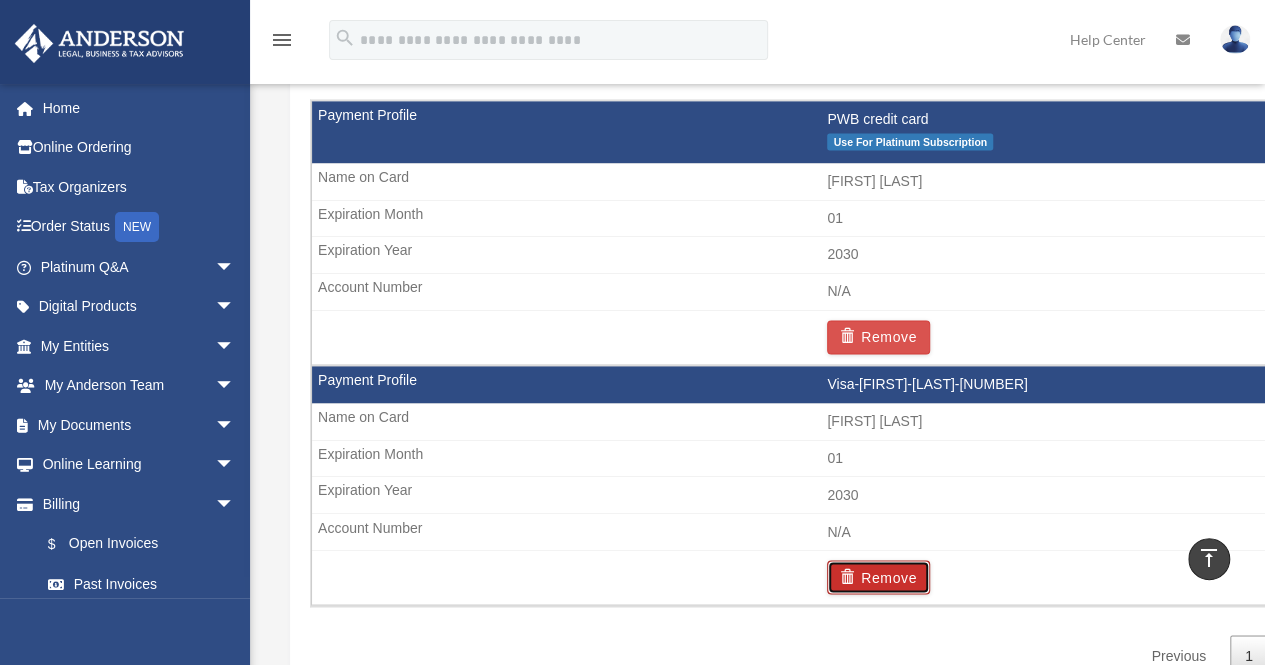 click on "Remove" at bounding box center [878, 577] 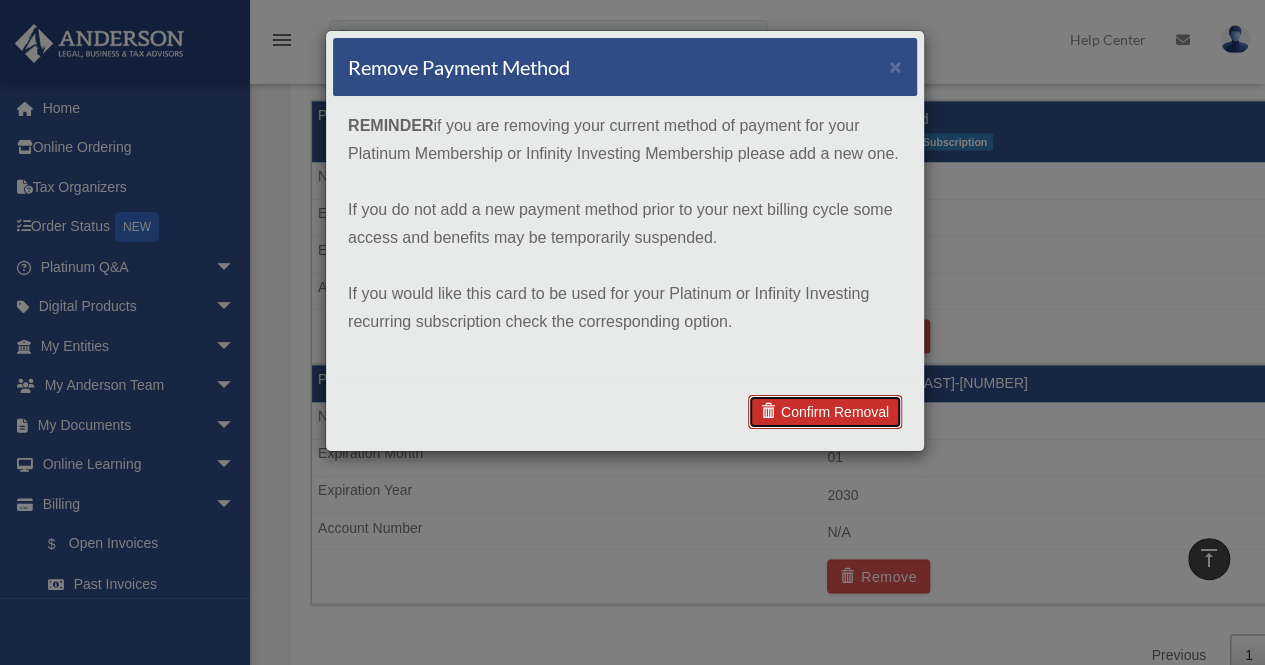 click on "Confirm Removal" at bounding box center [825, 412] 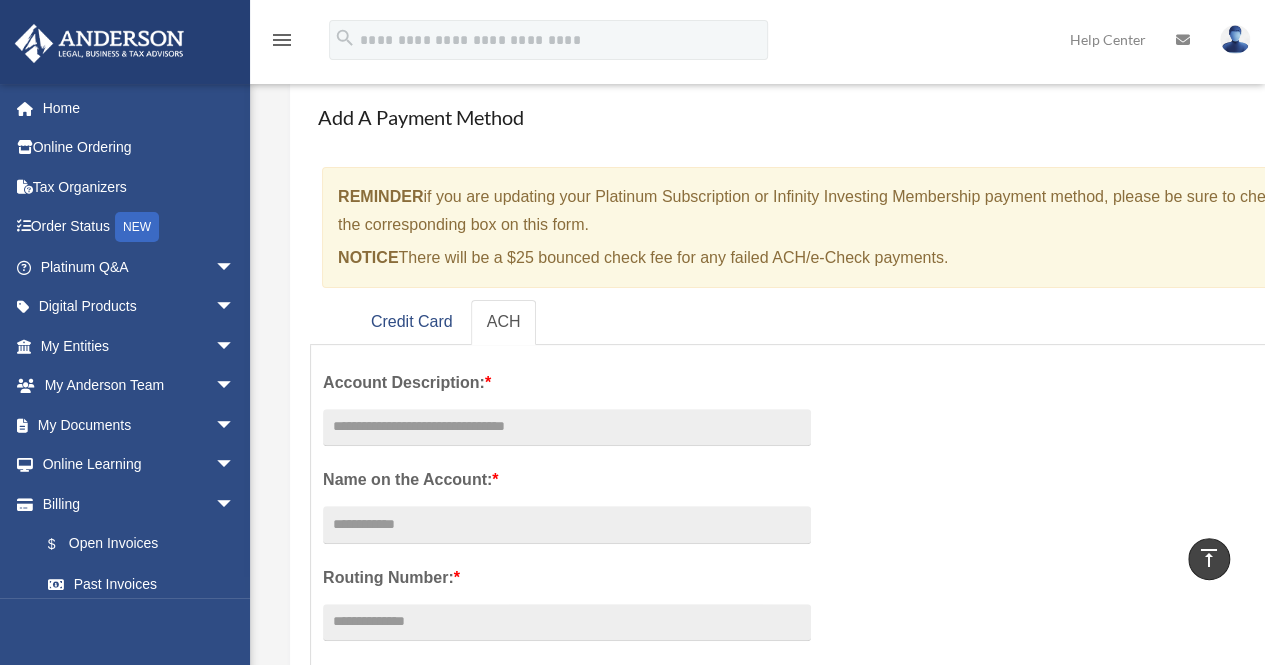 scroll, scrollTop: 0, scrollLeft: 0, axis: both 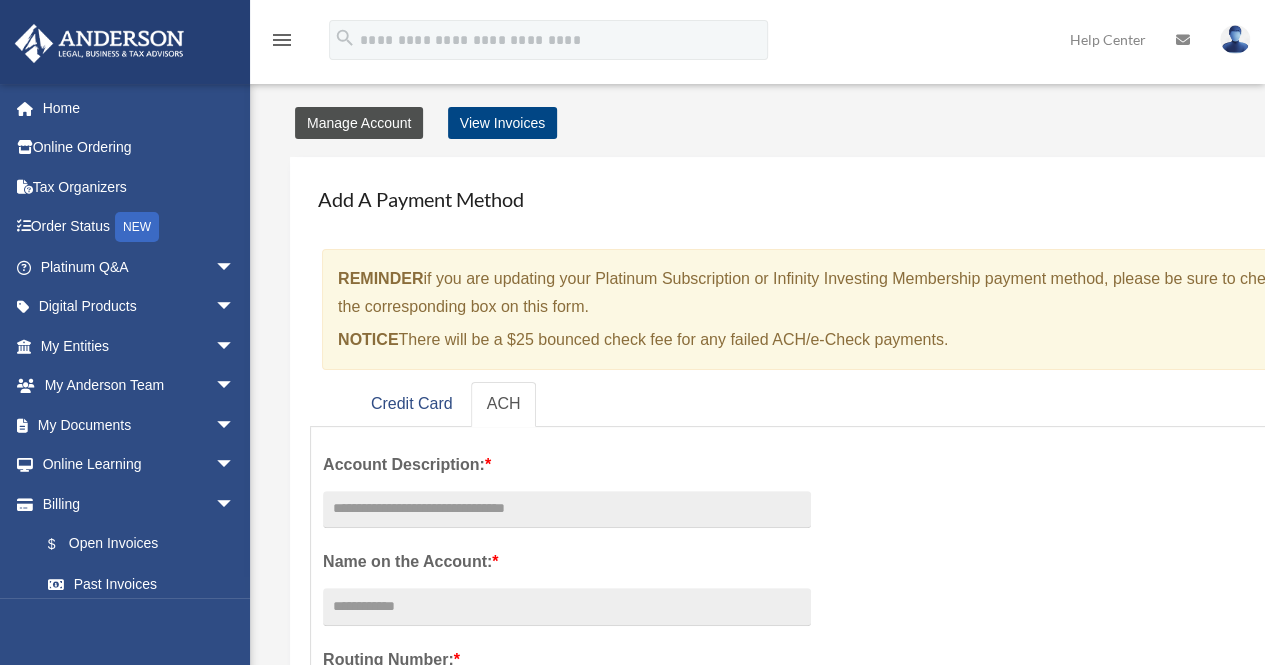 click on "Manage Account" at bounding box center [359, 123] 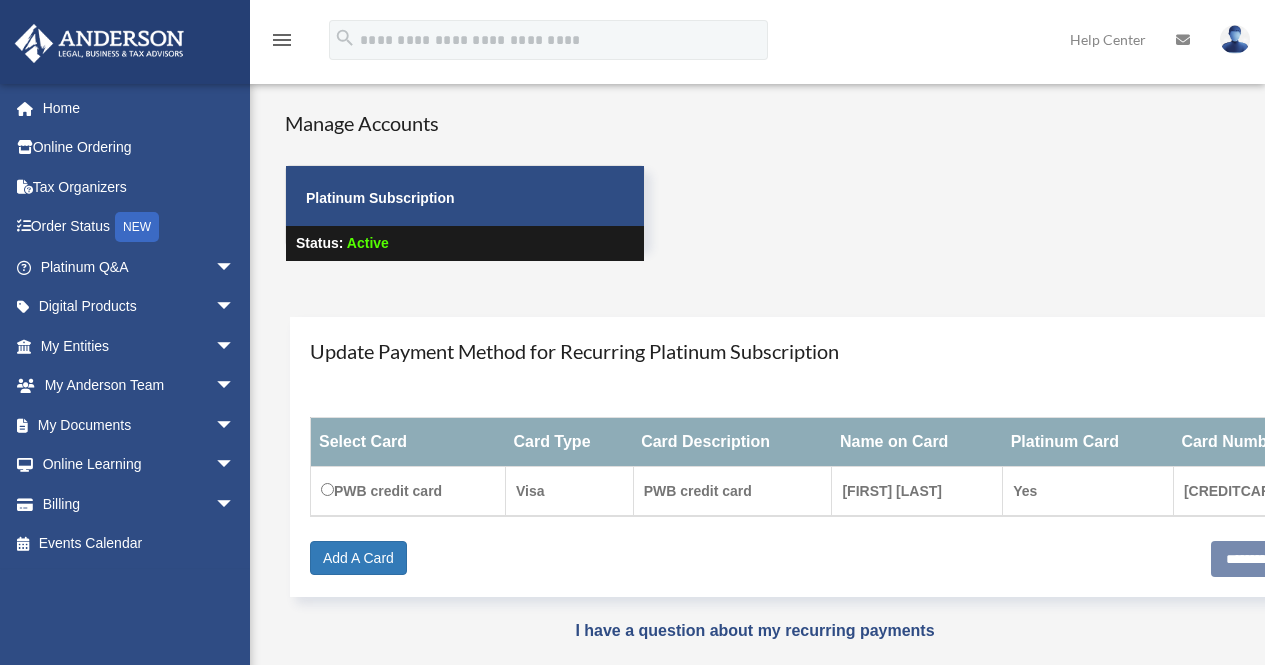 scroll, scrollTop: 0, scrollLeft: 0, axis: both 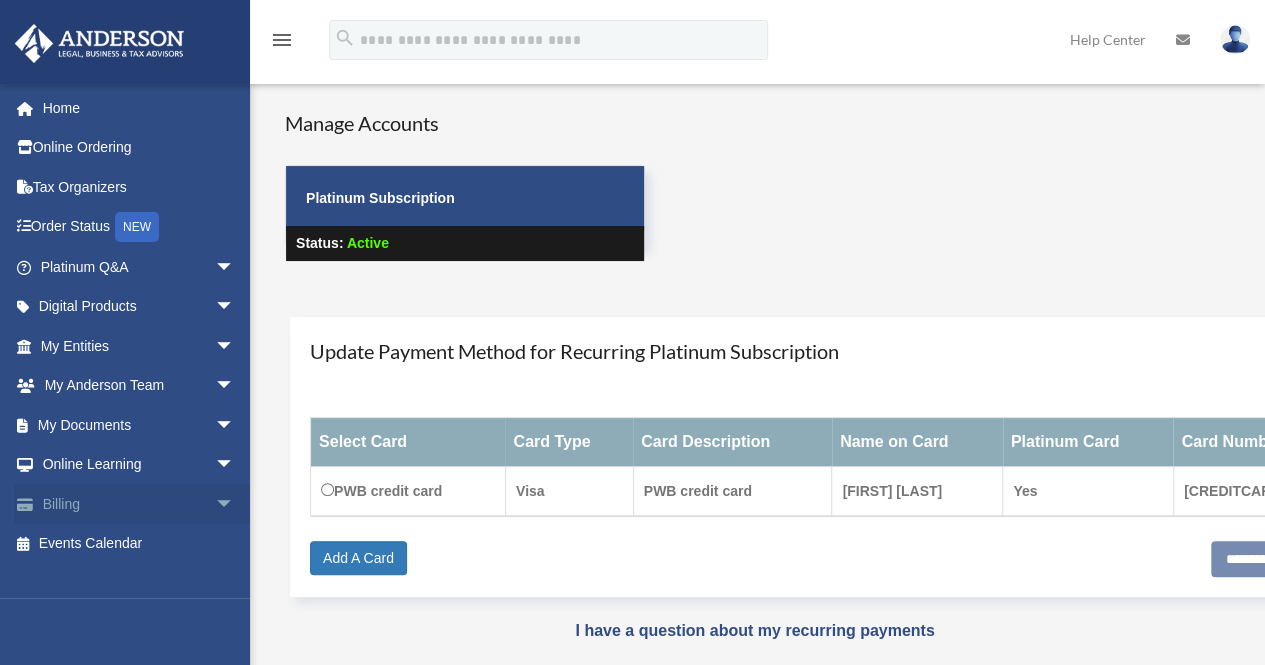 click on "arrow_drop_down" at bounding box center (235, 504) 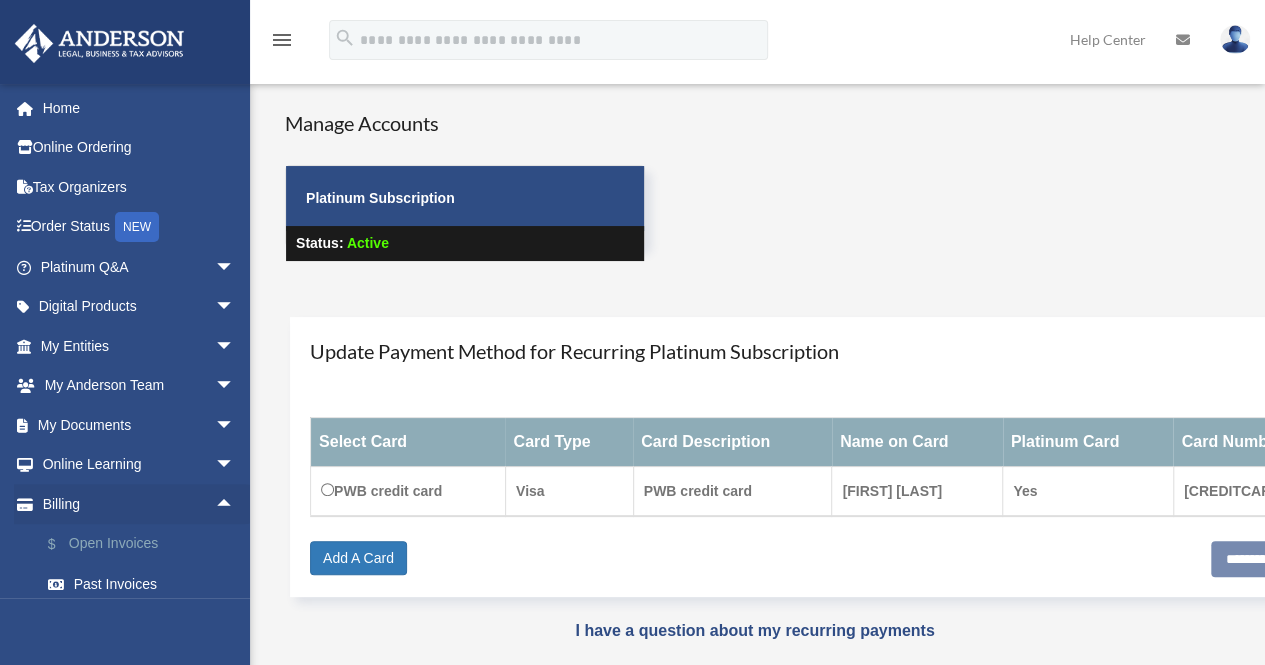 click on "$ Open Invoices" at bounding box center (146, 544) 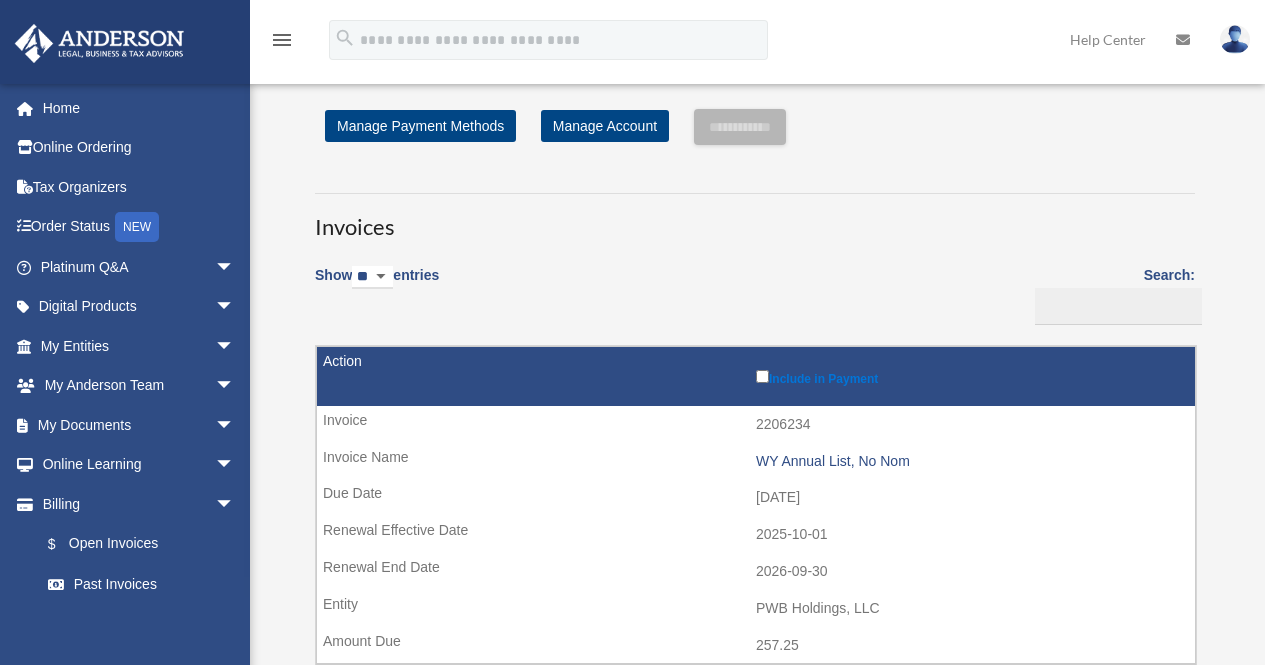 scroll, scrollTop: 0, scrollLeft: 0, axis: both 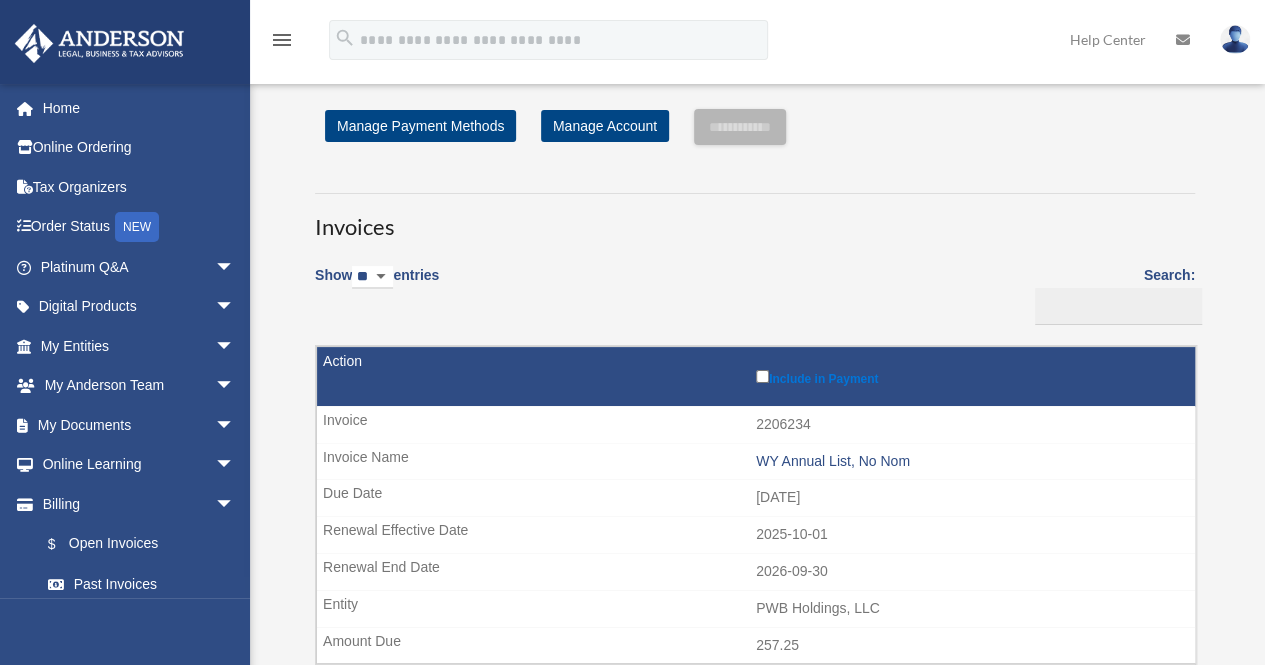 click on "**********" at bounding box center (755, 890) 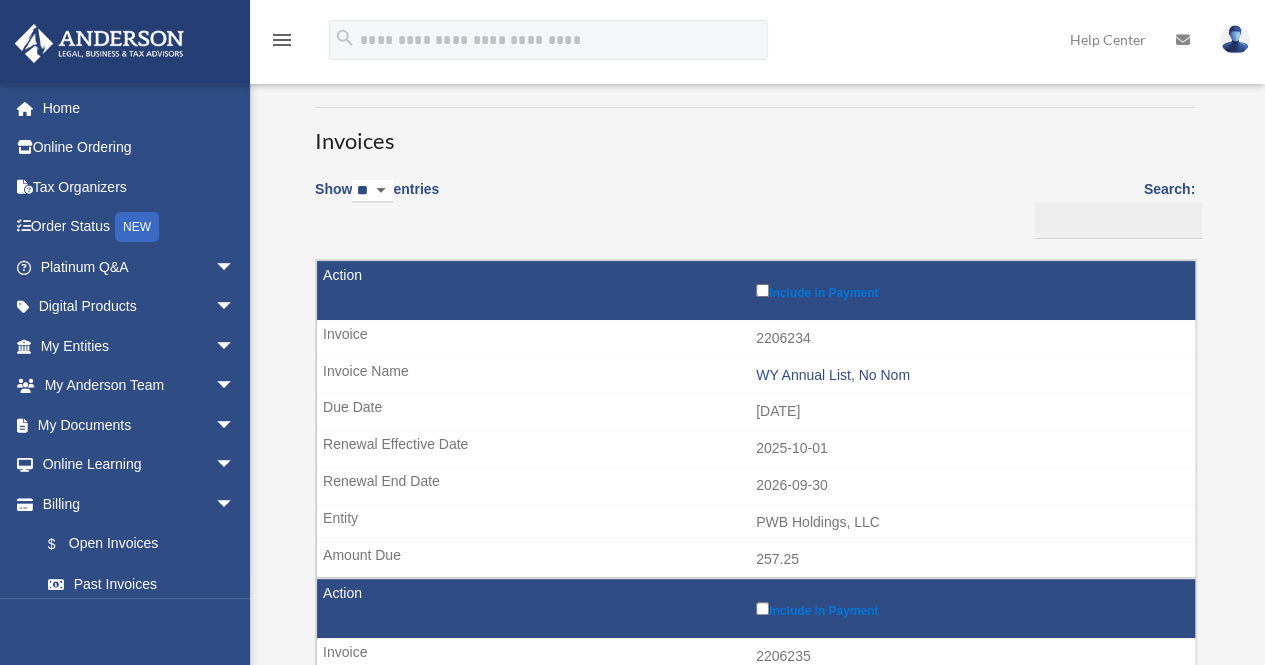 scroll, scrollTop: 120, scrollLeft: 0, axis: vertical 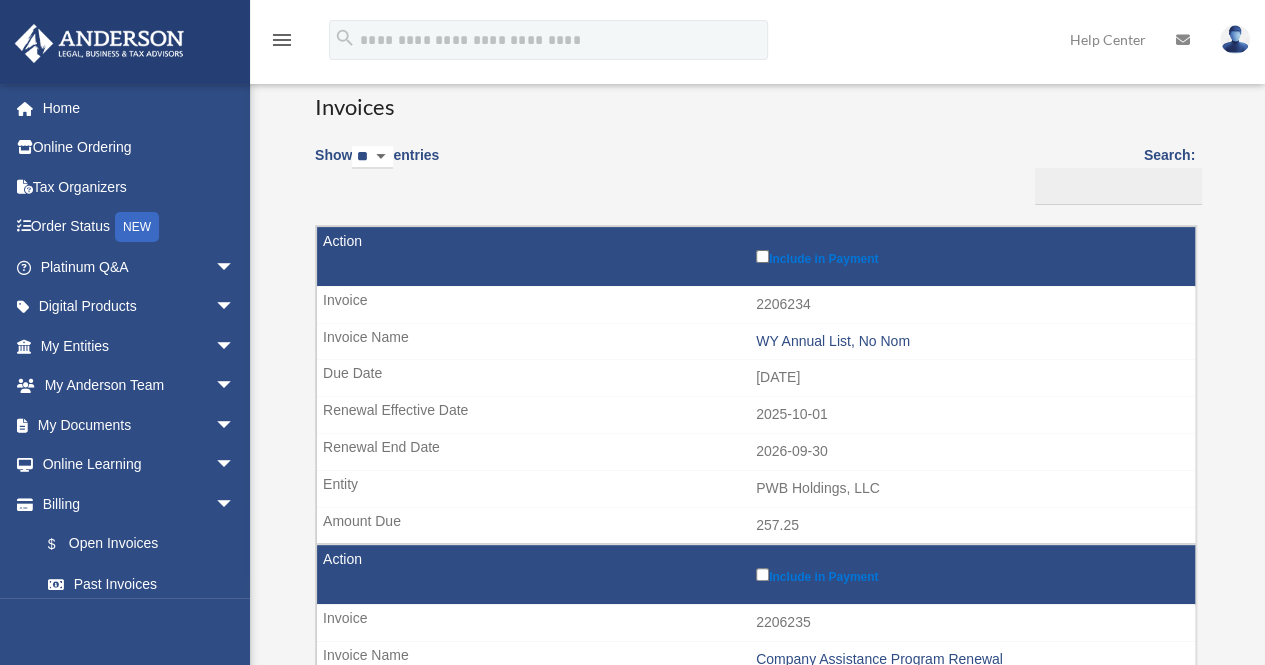 click on "jared.mcneer@naphcare.com
Sign Out
jared.mcneer@naphcare.com
Home
Online Ordering
Tax Organizers
Order Status  NEW
Platinum Q&A arrow_drop_down
Client FAQ
Platinum Walkthrough
Submit a Question
Answered Questions
Document Review
Platinum Knowledge Room
Tax & Bookkeeping Packages
Land Trust & Deed Forum
Portal Feedback
Digital Products arrow_drop_down
Tax Toolbox
Virtual Bookkeeping
Land Trust Kit
Wholesale Trust Kit
My Entities arrow_drop_down
Overview
CTA Hub
Entity Change Request
Binder Walkthrough
My Blueprint
Tax Due Dates
My Anderson Team arrow_drop_down
My Anderson Team
Anderson System
Client Referrals
My Documents arrow_drop_down
Box
Meeting Minutes" at bounding box center [125, 415] 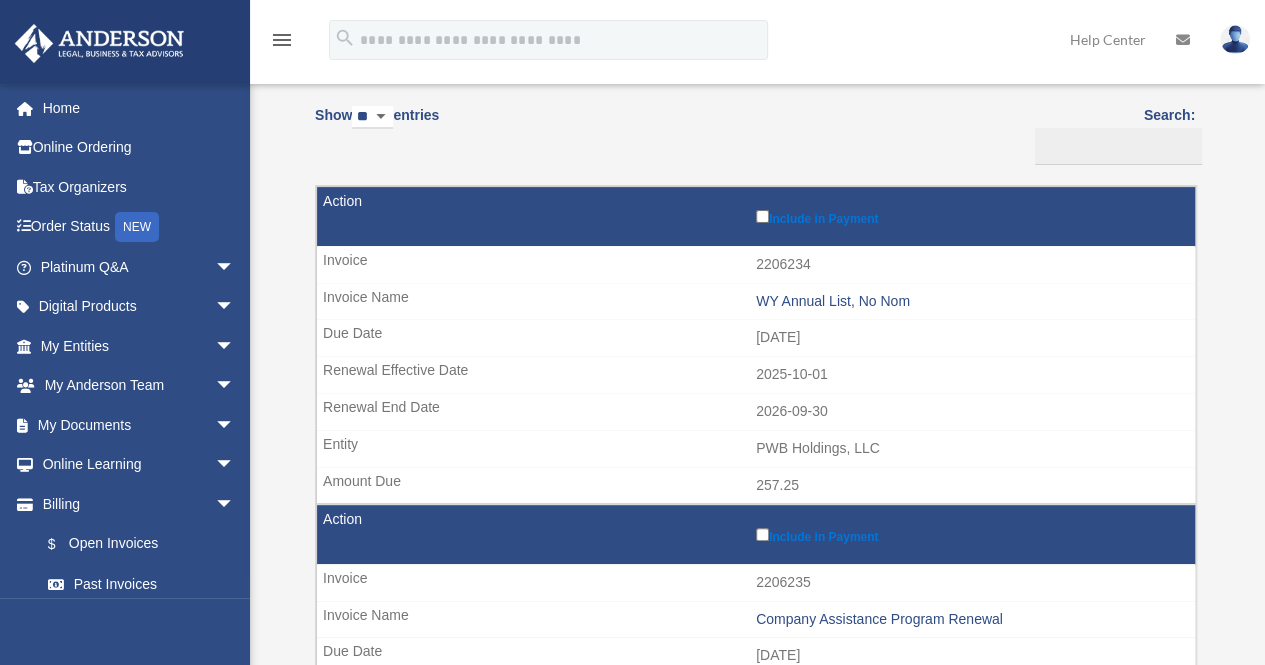 scroll, scrollTop: 200, scrollLeft: 0, axis: vertical 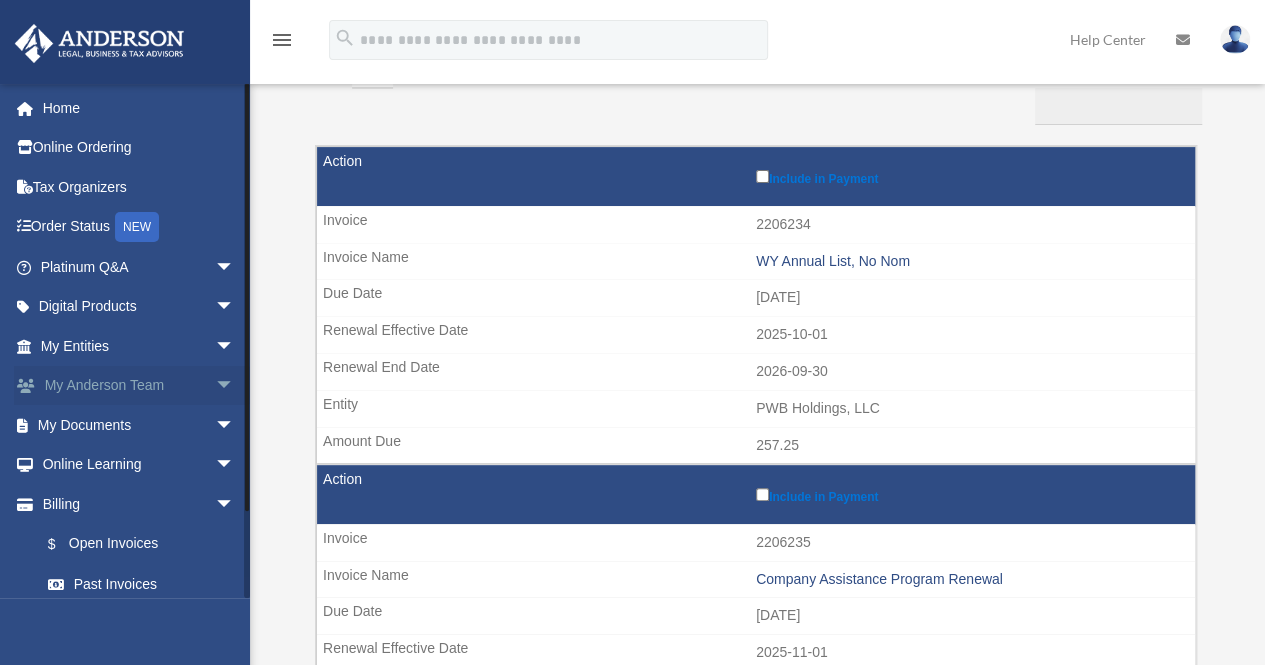 click on "arrow_drop_down" at bounding box center [235, 386] 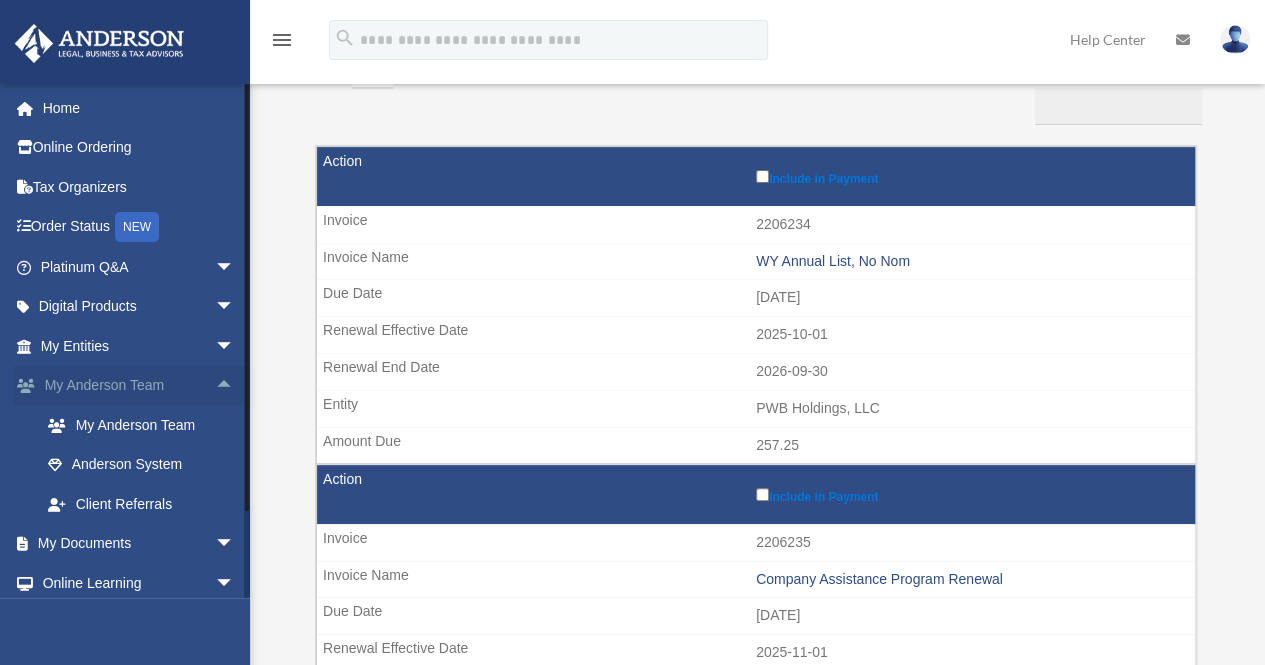 click on "arrow_drop_up" at bounding box center (235, 386) 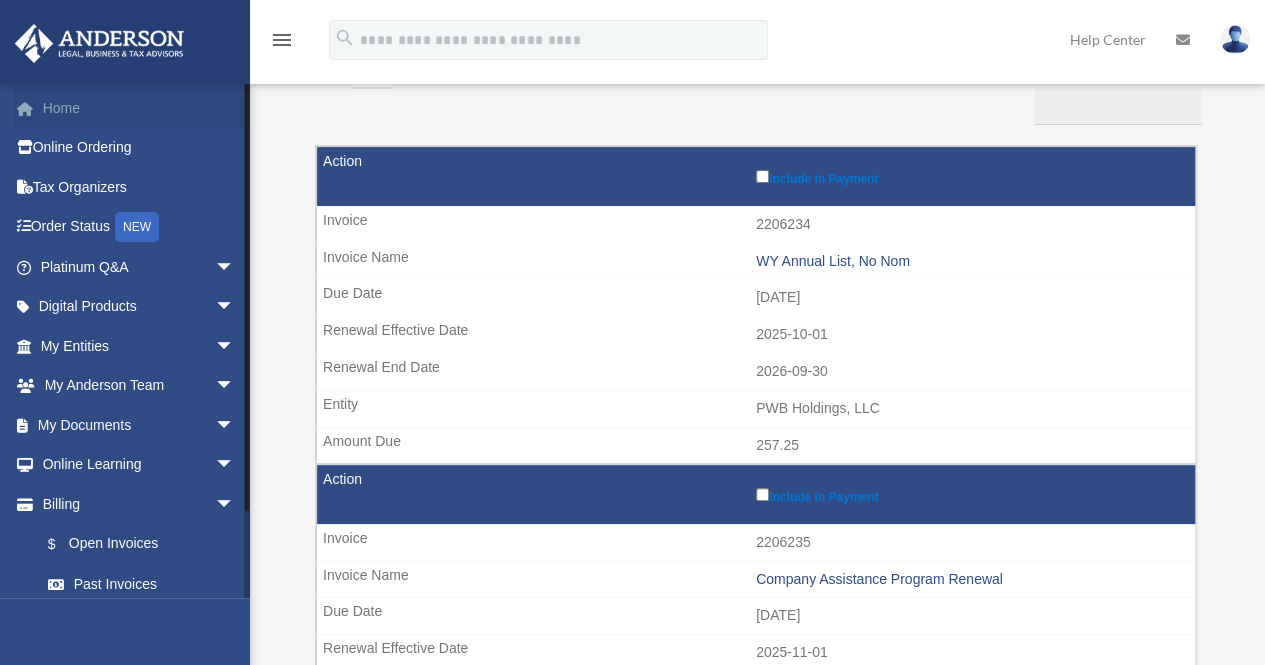 click on "Home" at bounding box center (139, 108) 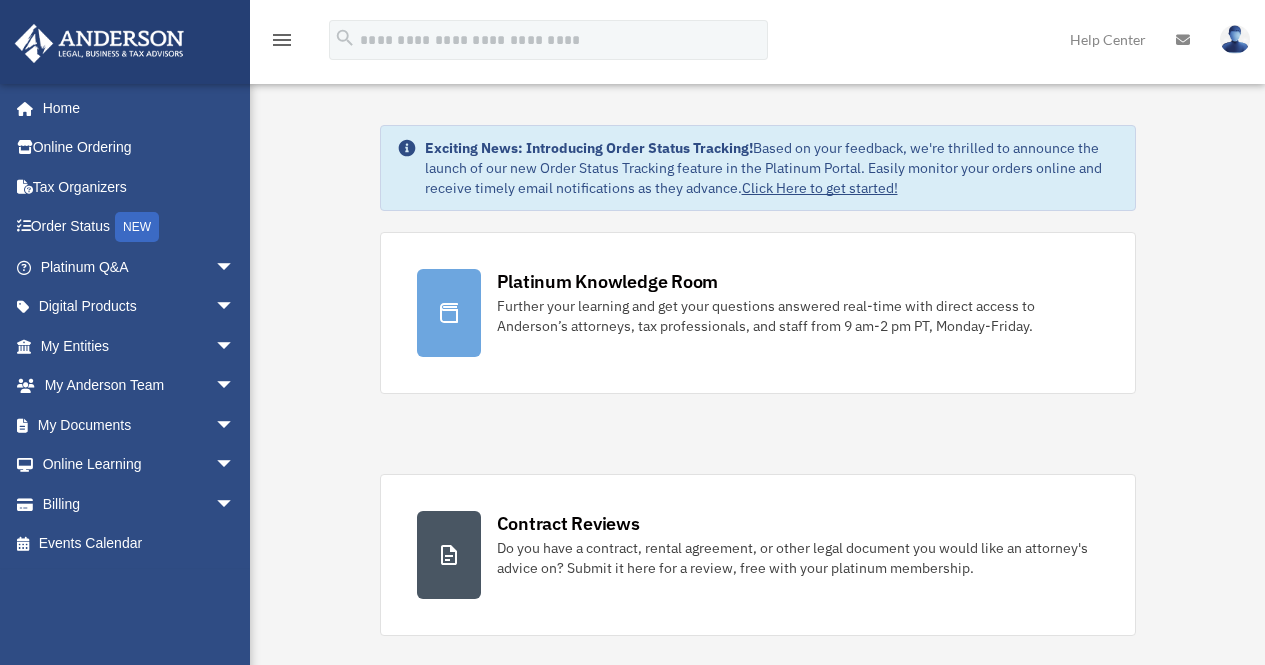 scroll, scrollTop: 0, scrollLeft: 0, axis: both 